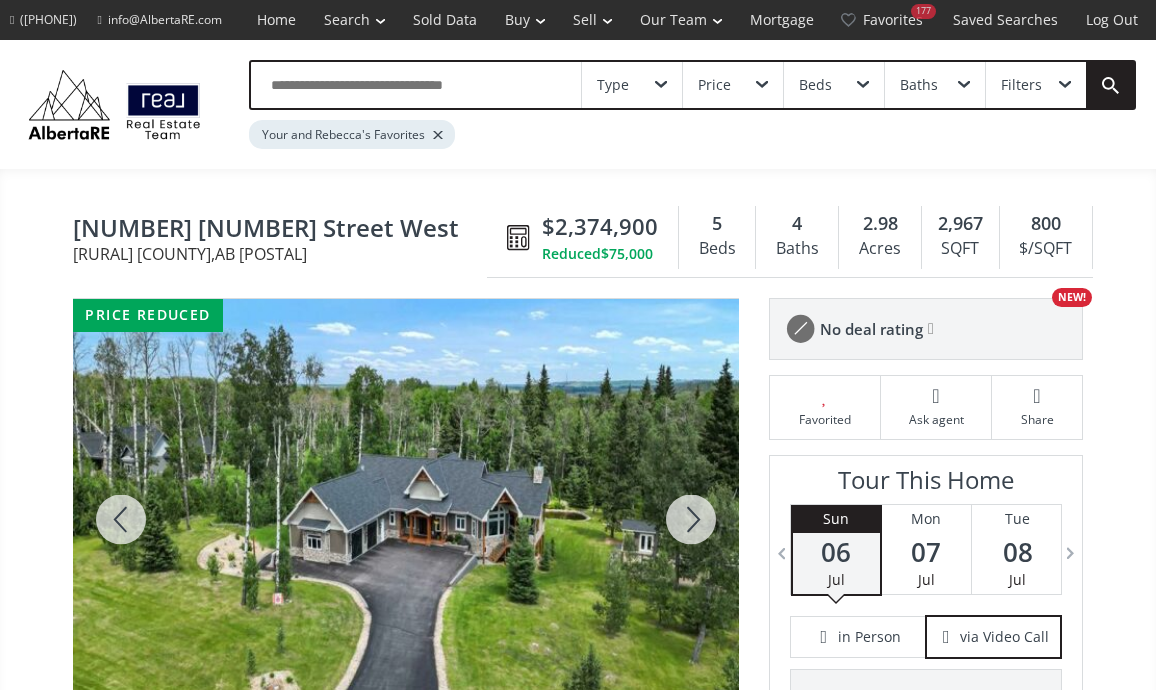 scroll, scrollTop: 154, scrollLeft: 0, axis: vertical 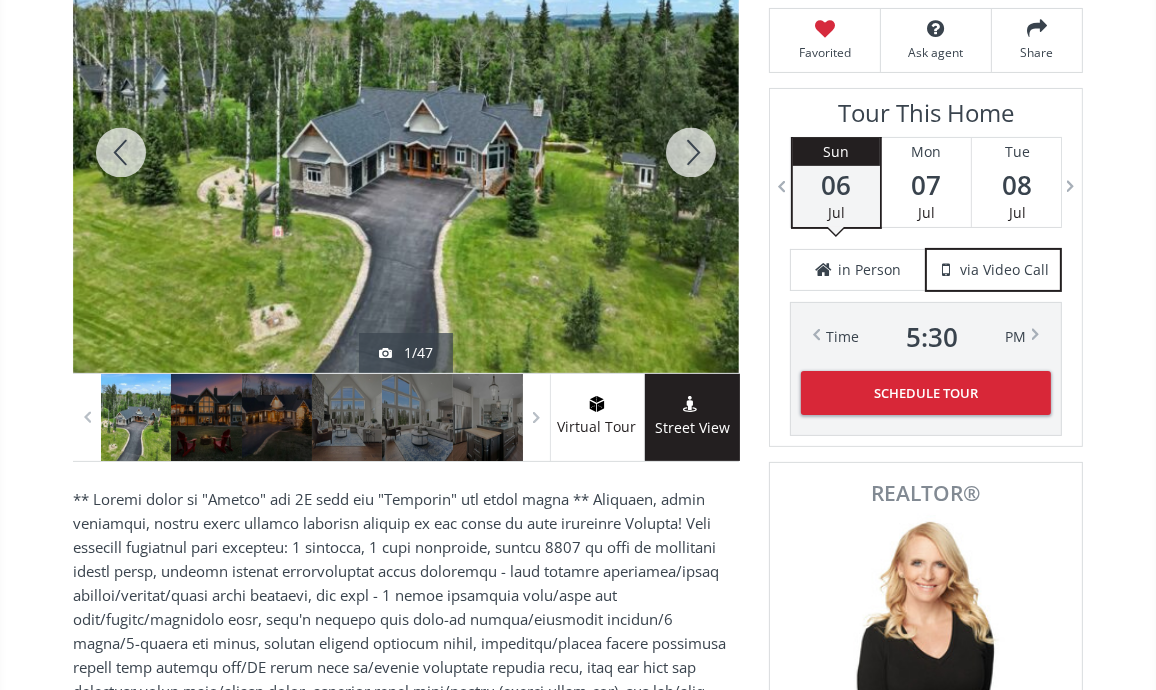 click at bounding box center [691, 152] 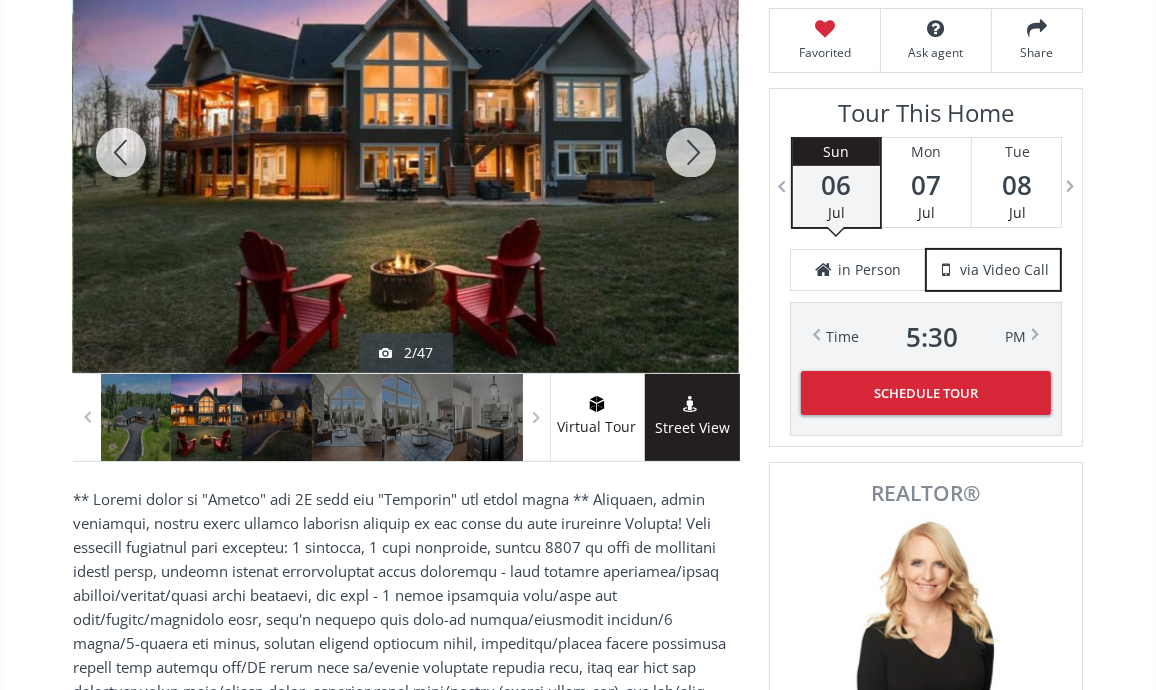 click at bounding box center (691, 152) 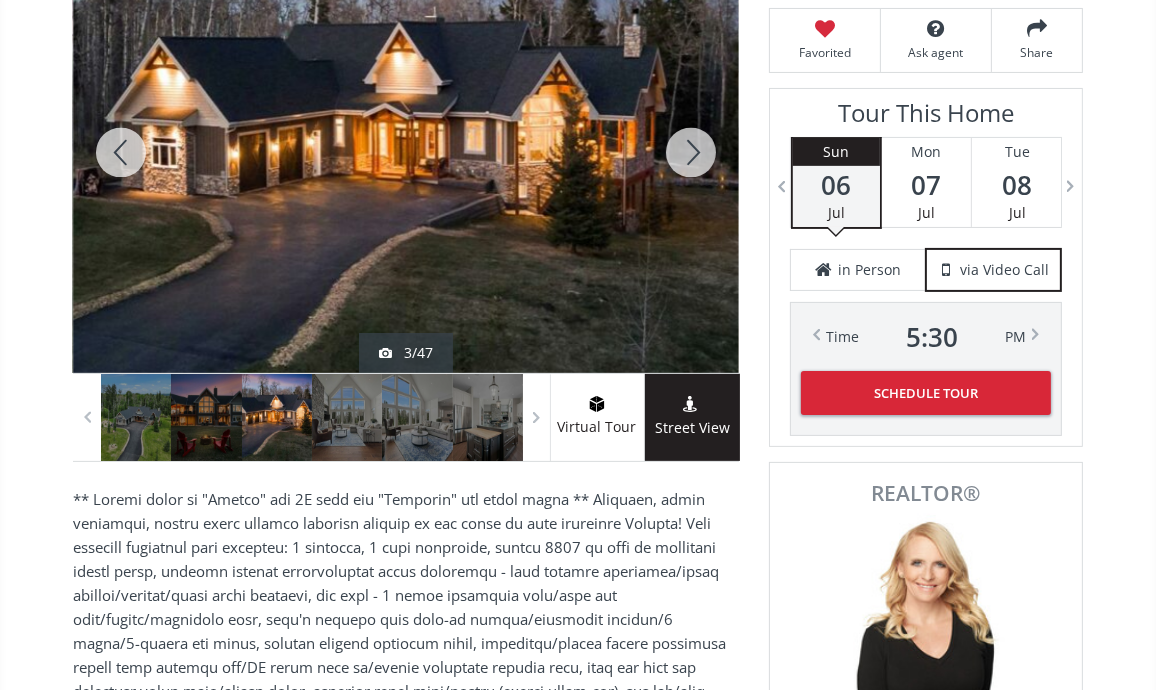 click at bounding box center [691, 152] 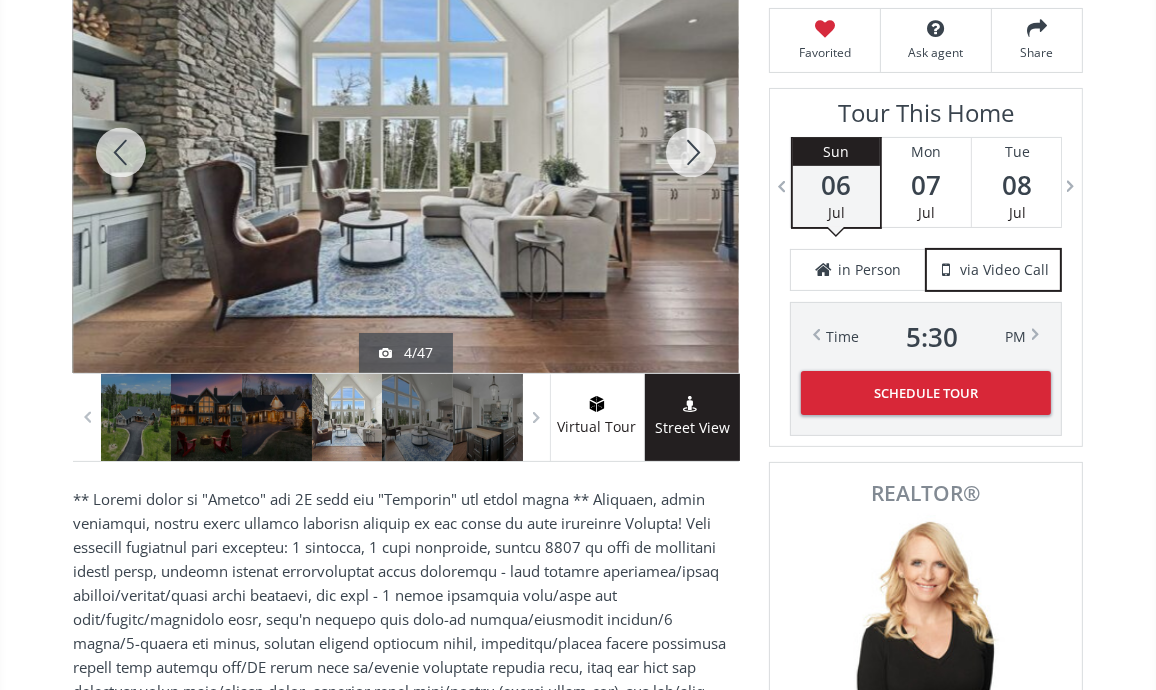 click at bounding box center (691, 152) 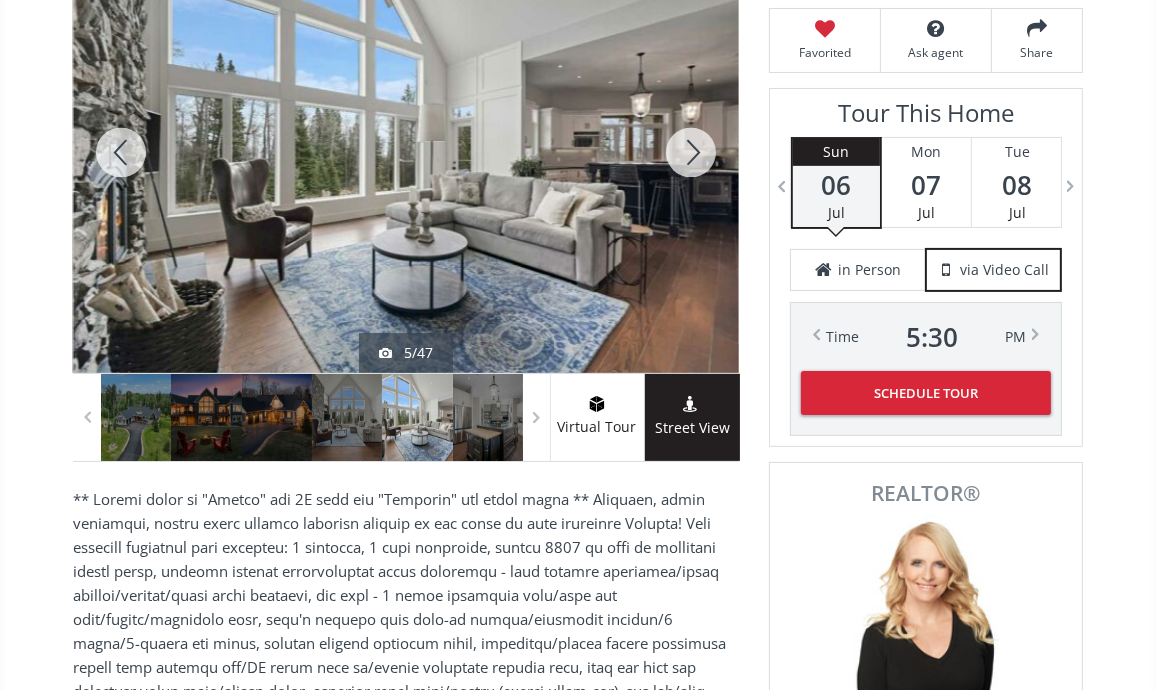 click at bounding box center [691, 152] 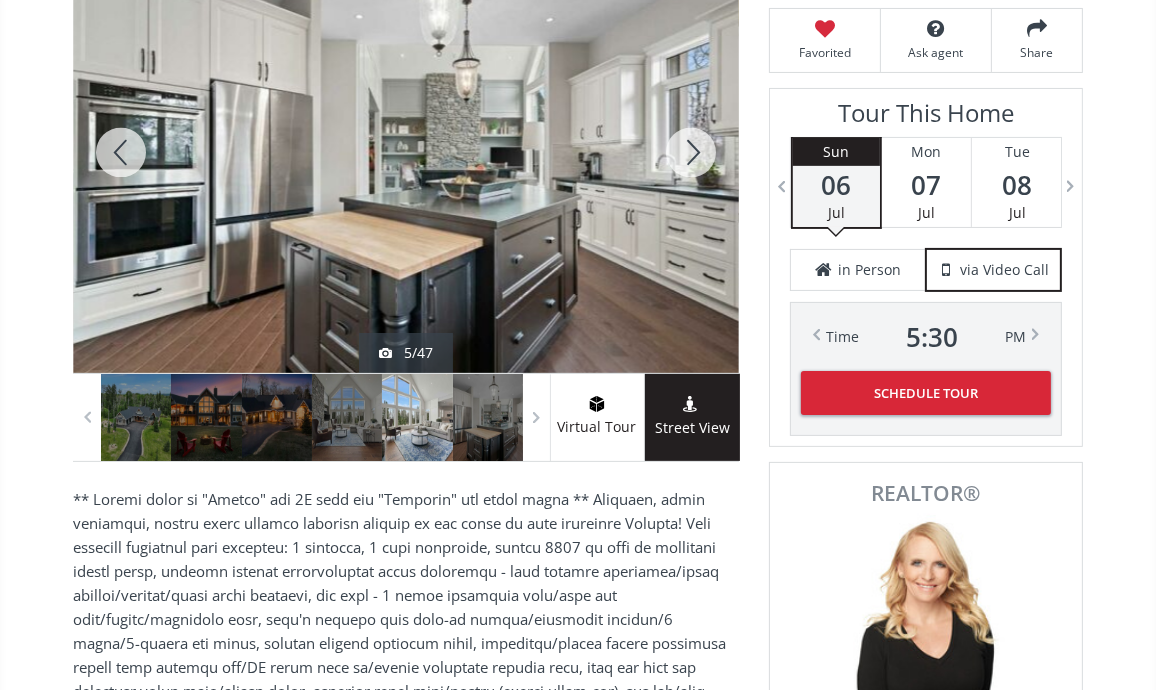 click at bounding box center [691, 152] 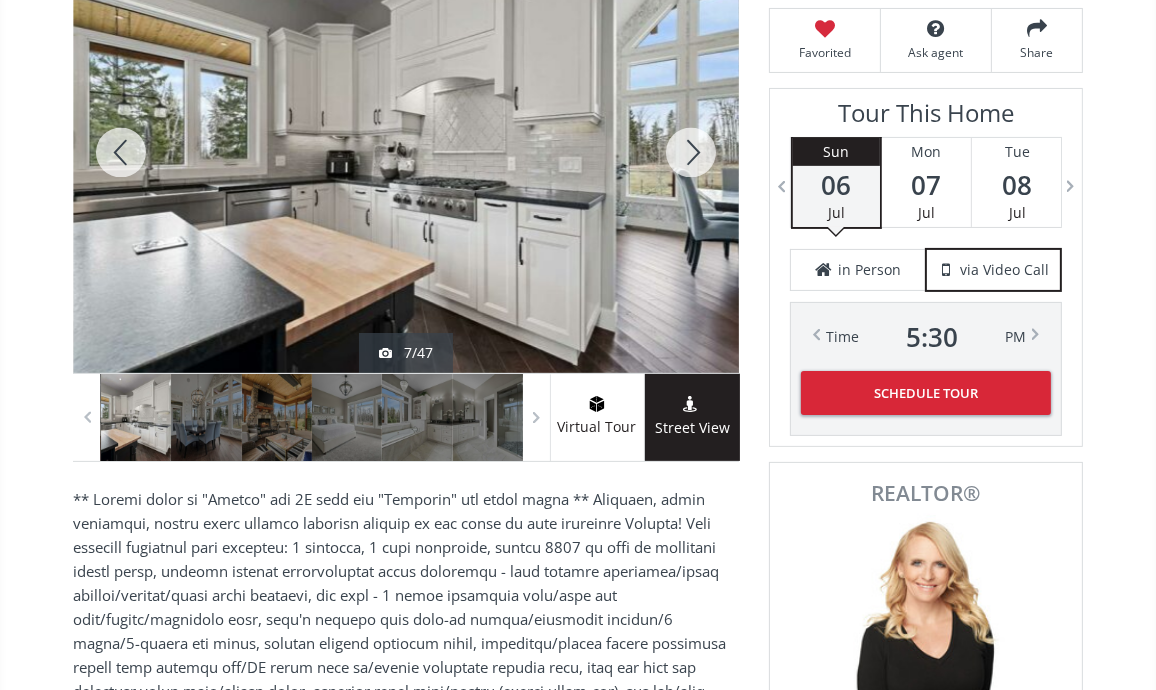 click at bounding box center (691, 152) 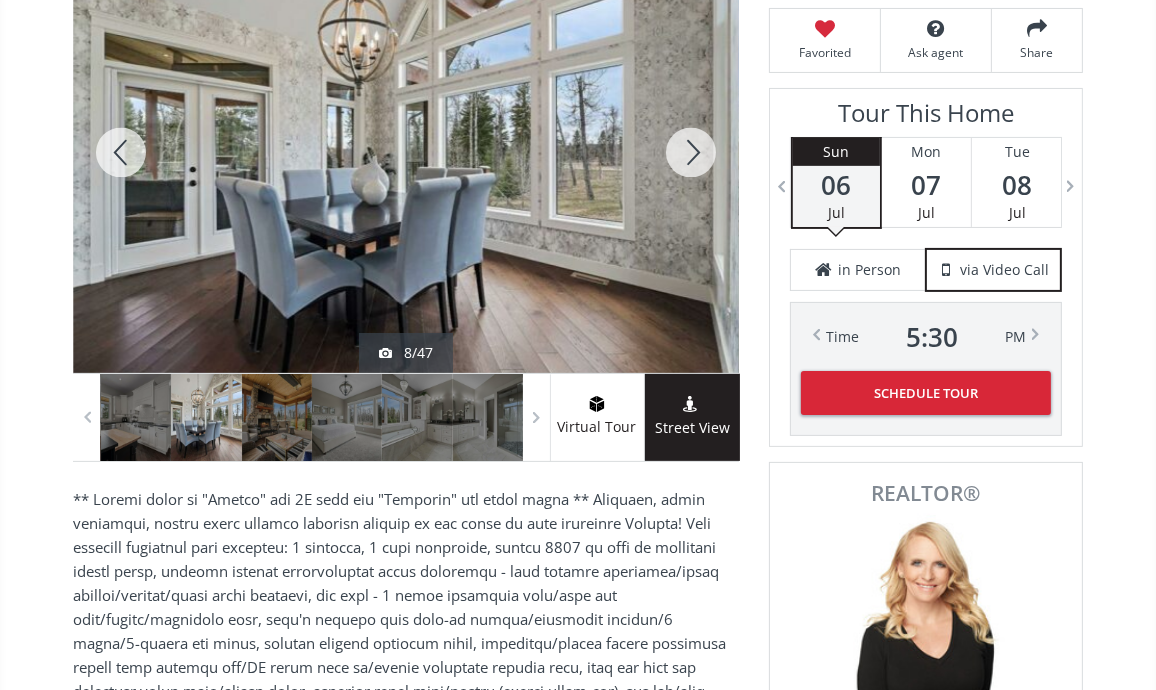 click at bounding box center (691, 152) 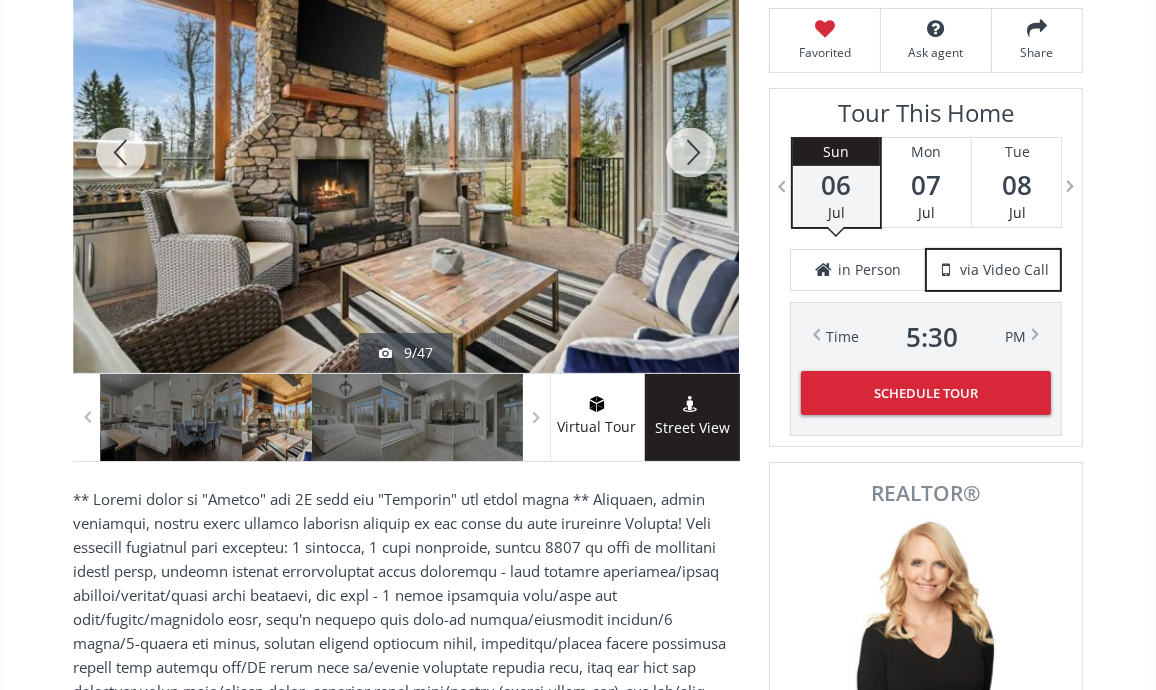 click at bounding box center [691, 152] 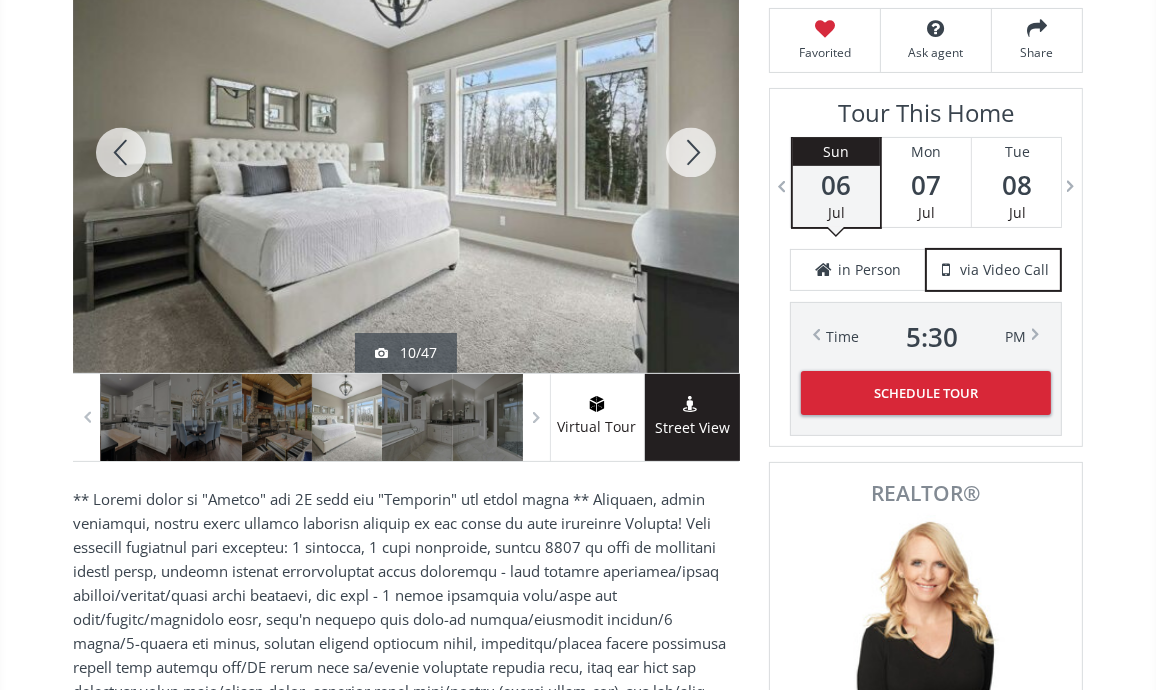 click at bounding box center [691, 152] 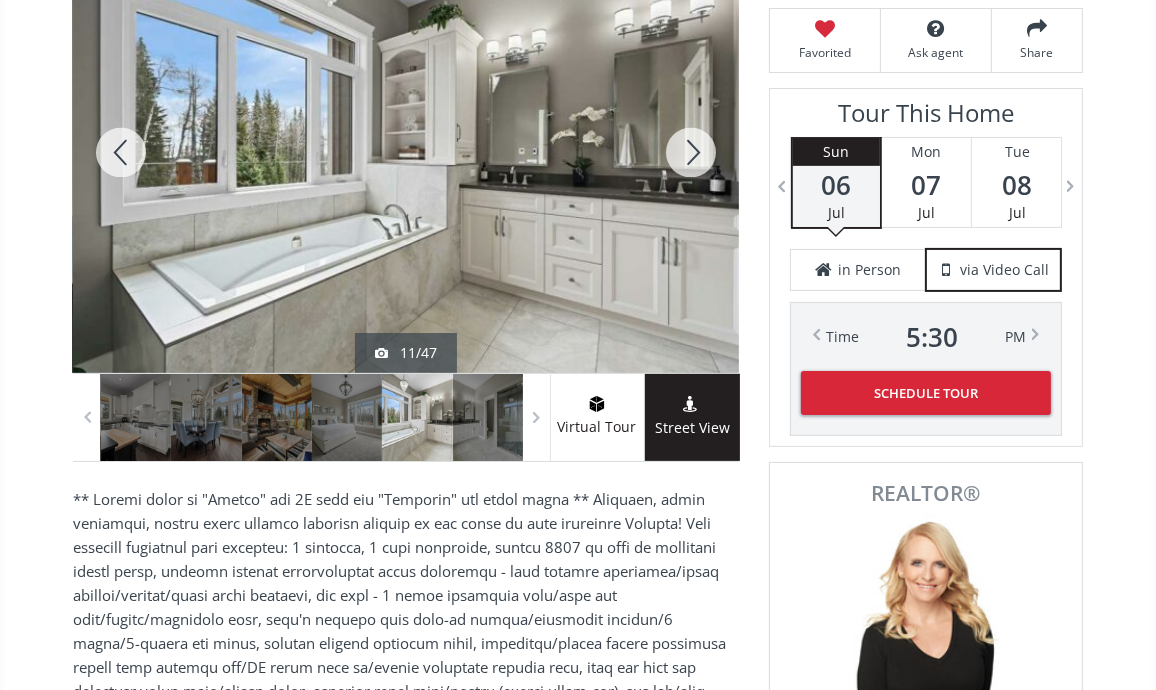 click at bounding box center (691, 152) 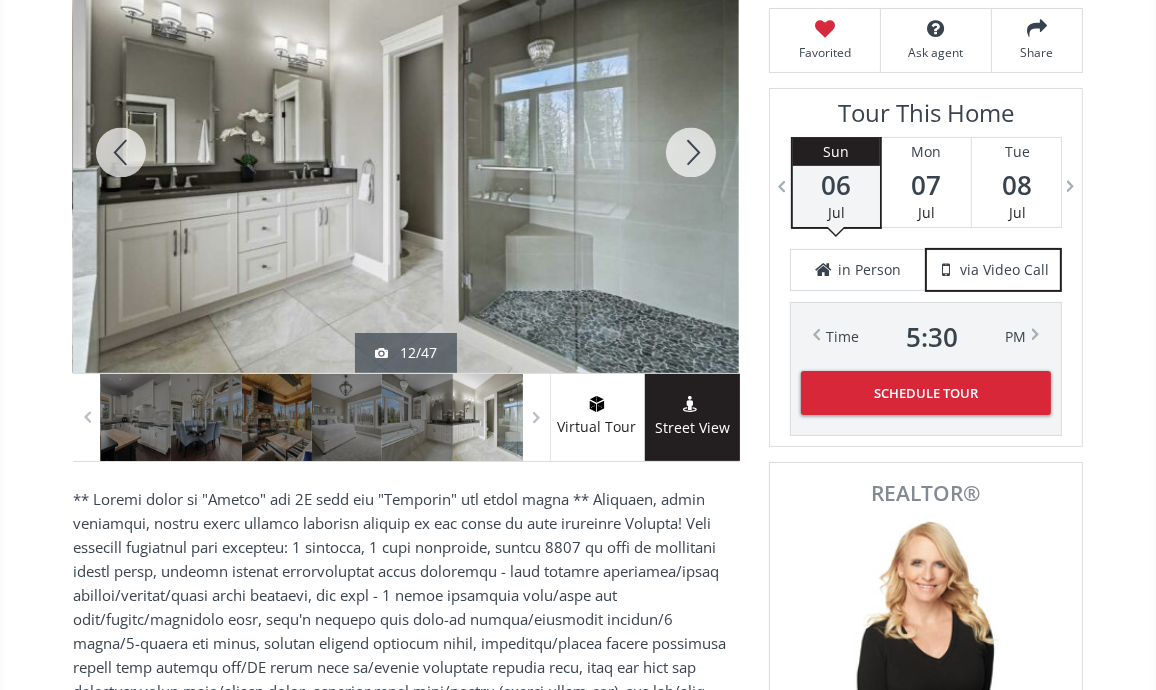 click at bounding box center (691, 152) 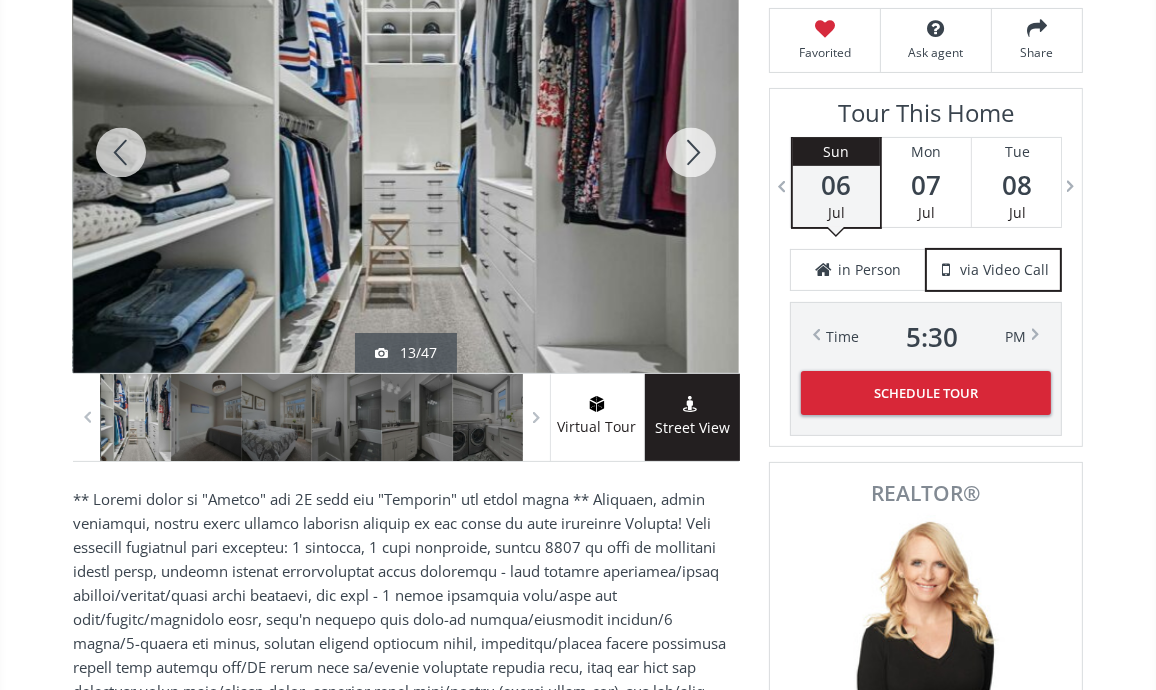 click at bounding box center [691, 152] 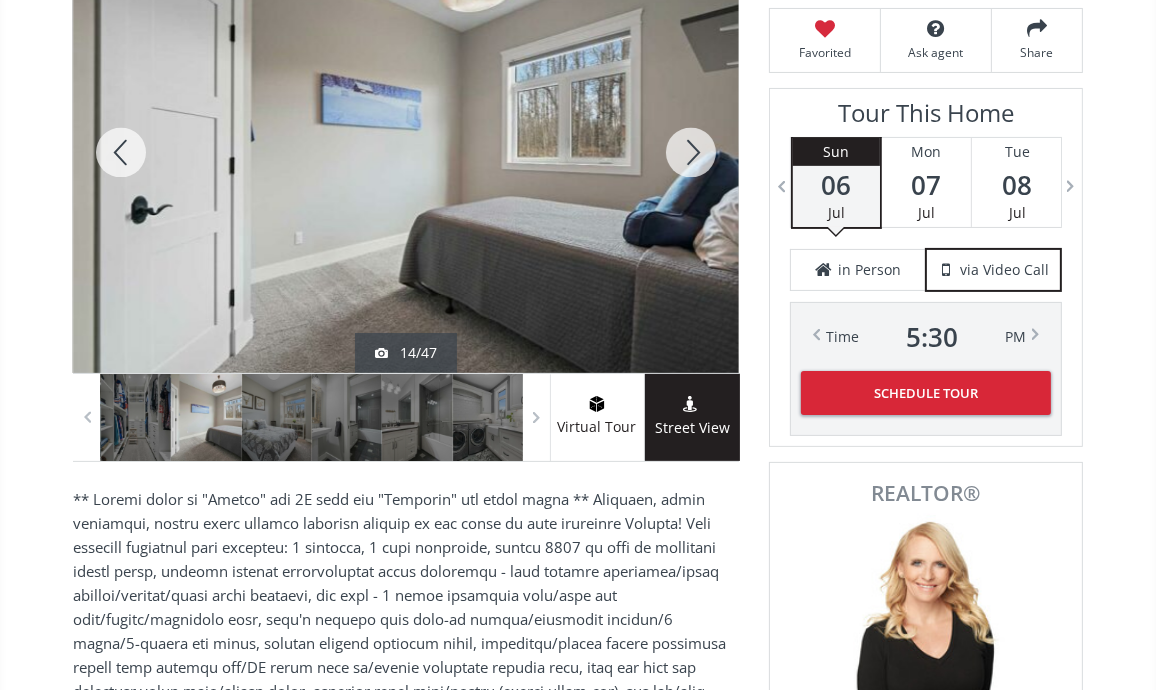 click at bounding box center [691, 152] 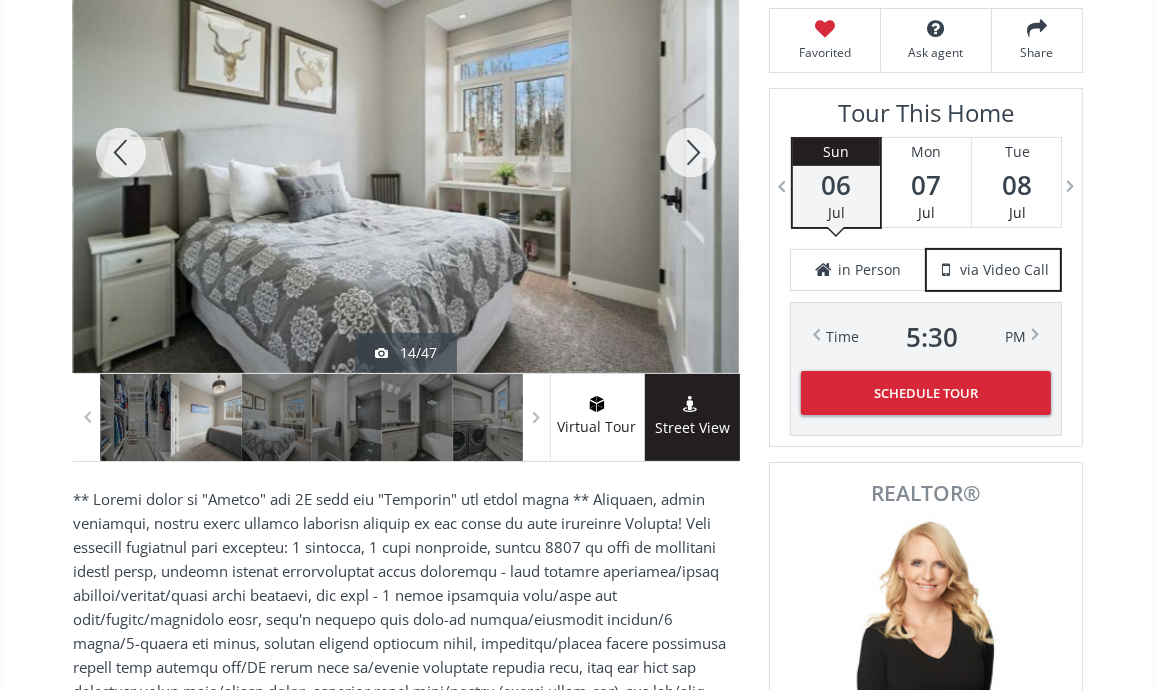 click at bounding box center [691, 152] 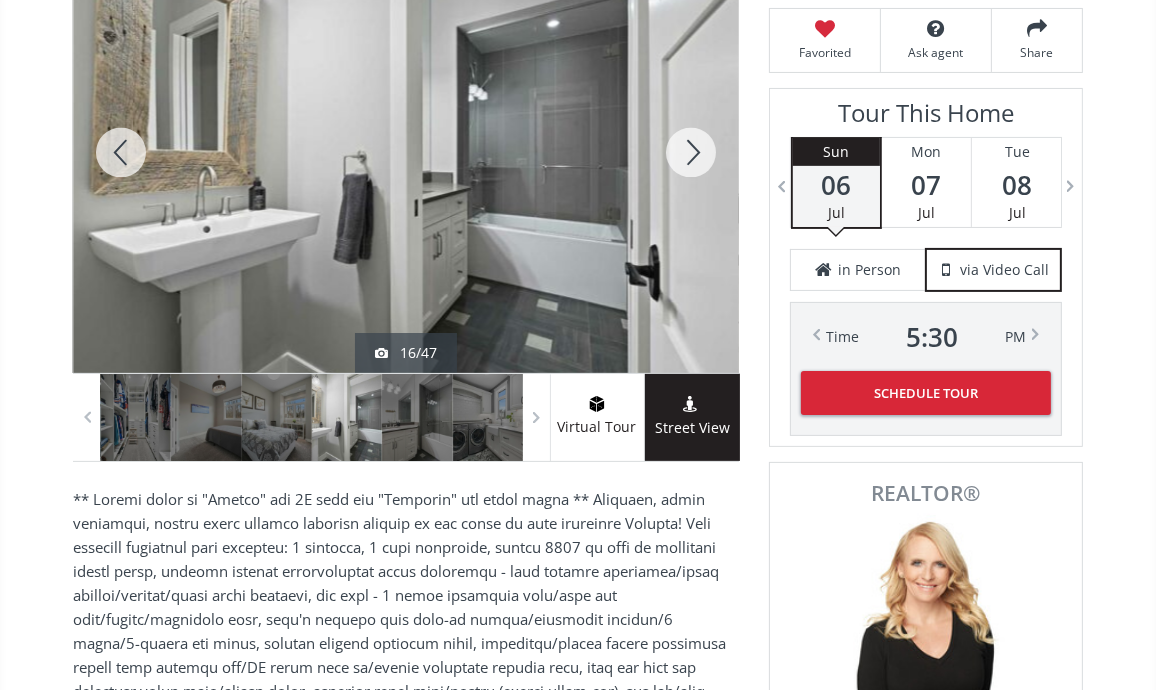 click at bounding box center (691, 152) 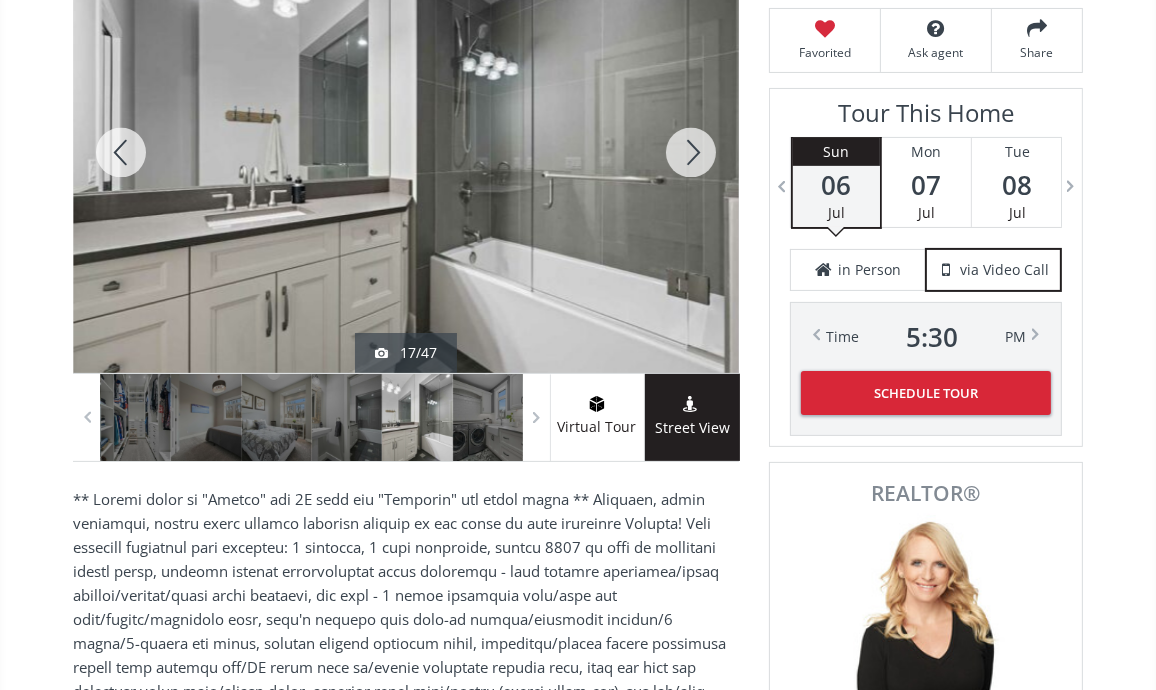click at bounding box center [691, 152] 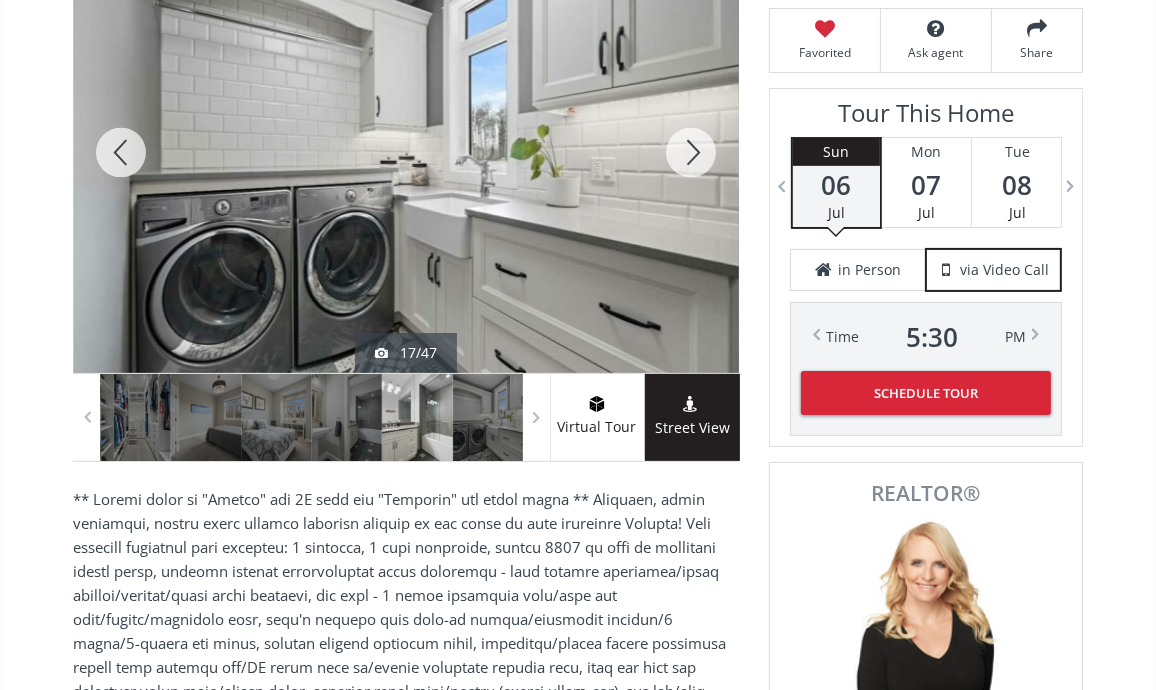 click at bounding box center [691, 152] 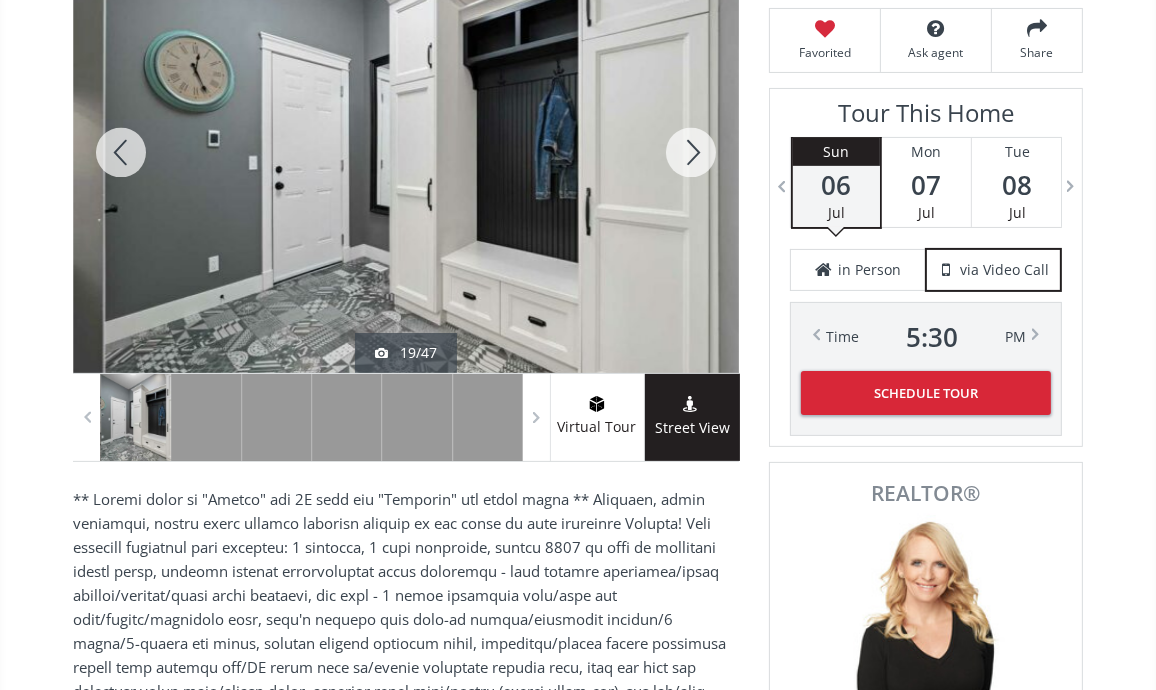 click at bounding box center [691, 152] 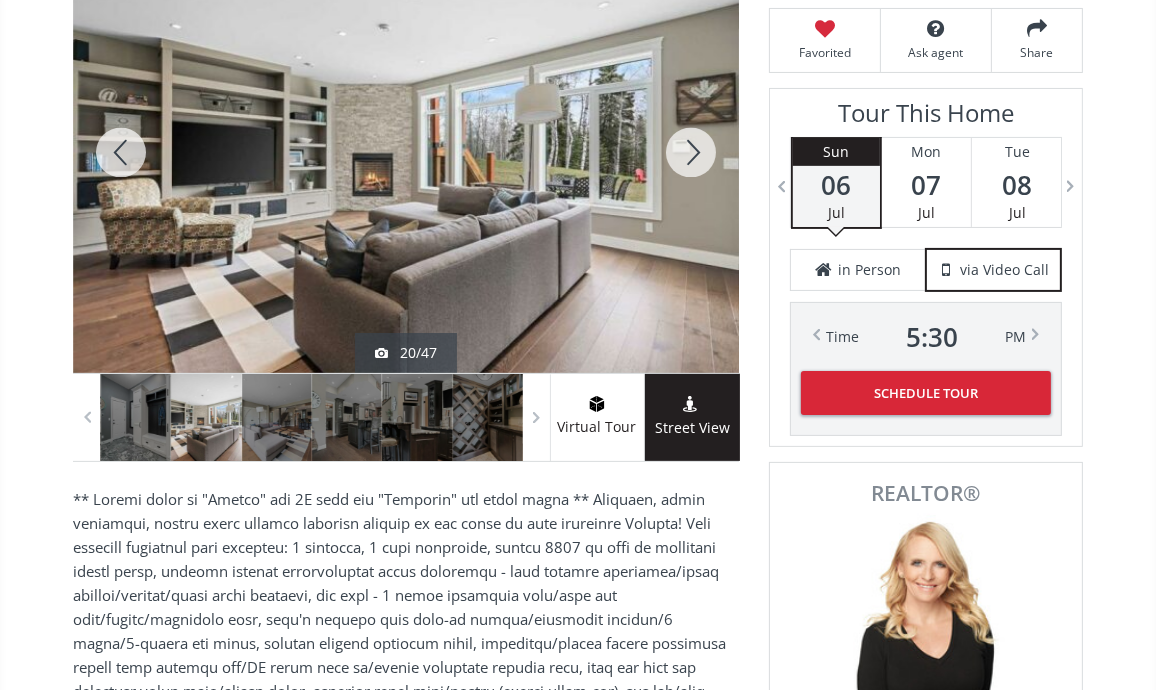click at bounding box center (691, 152) 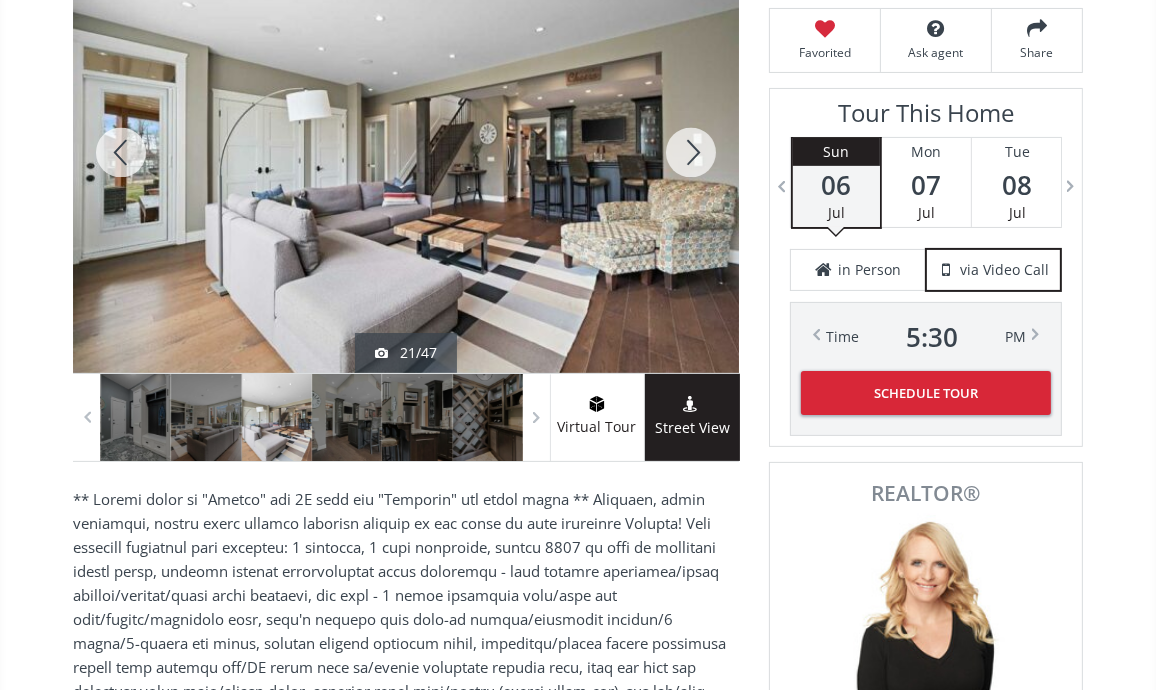 click at bounding box center [691, 152] 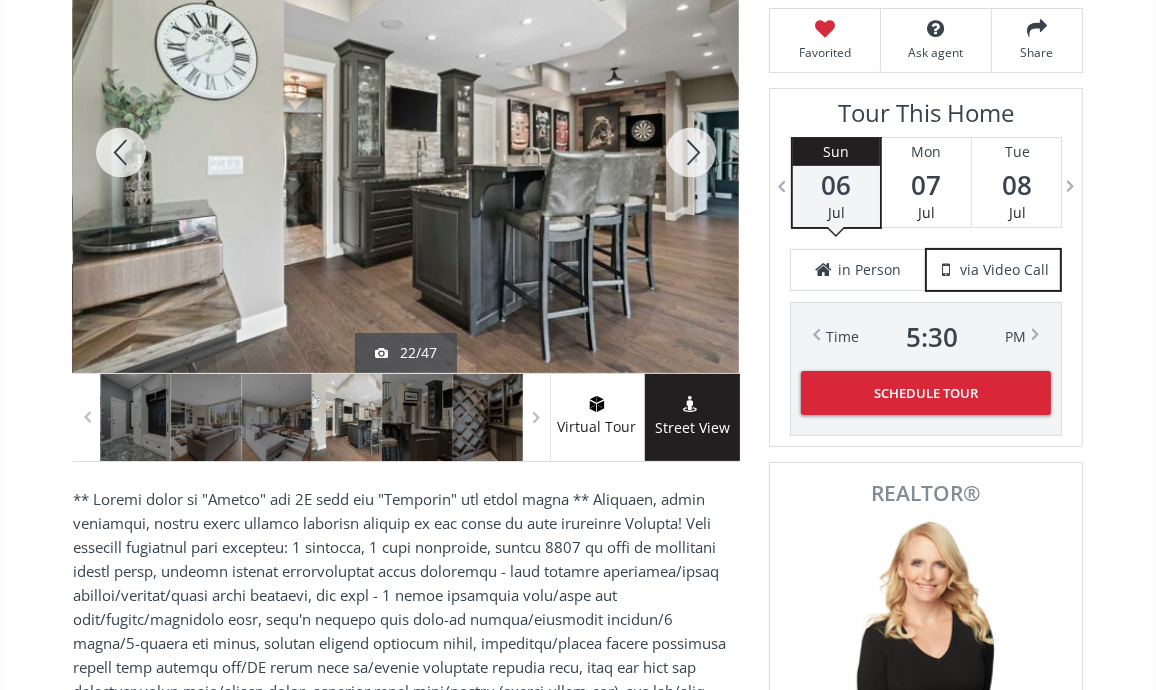 click at bounding box center (691, 152) 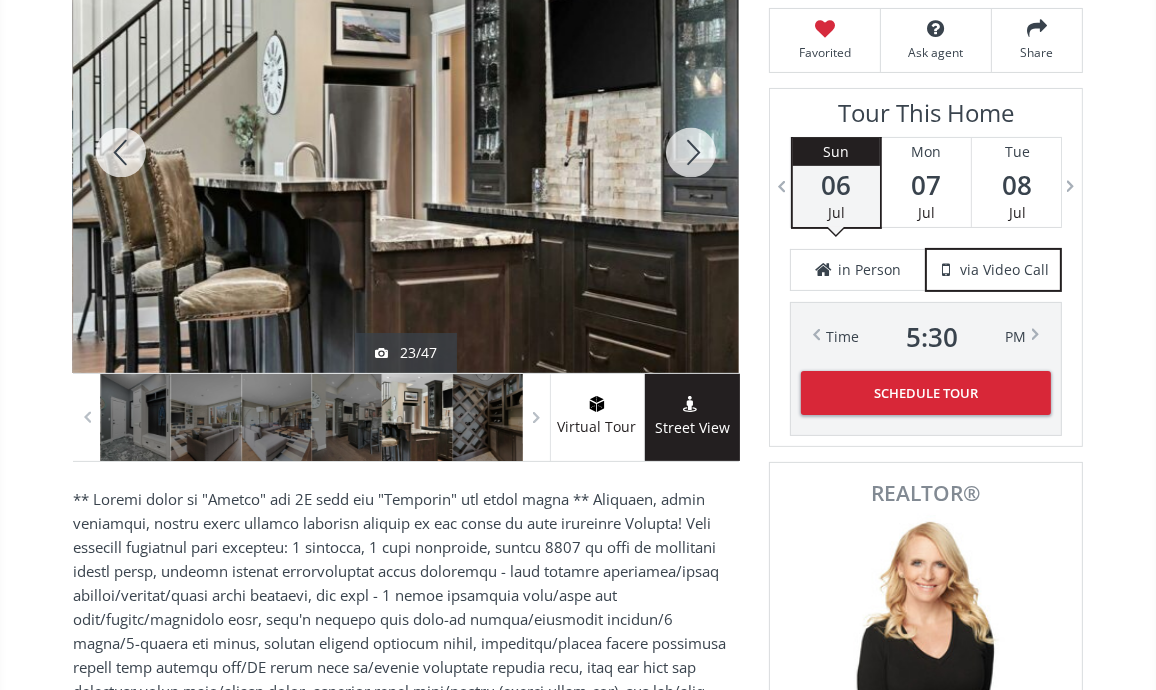 click at bounding box center (691, 152) 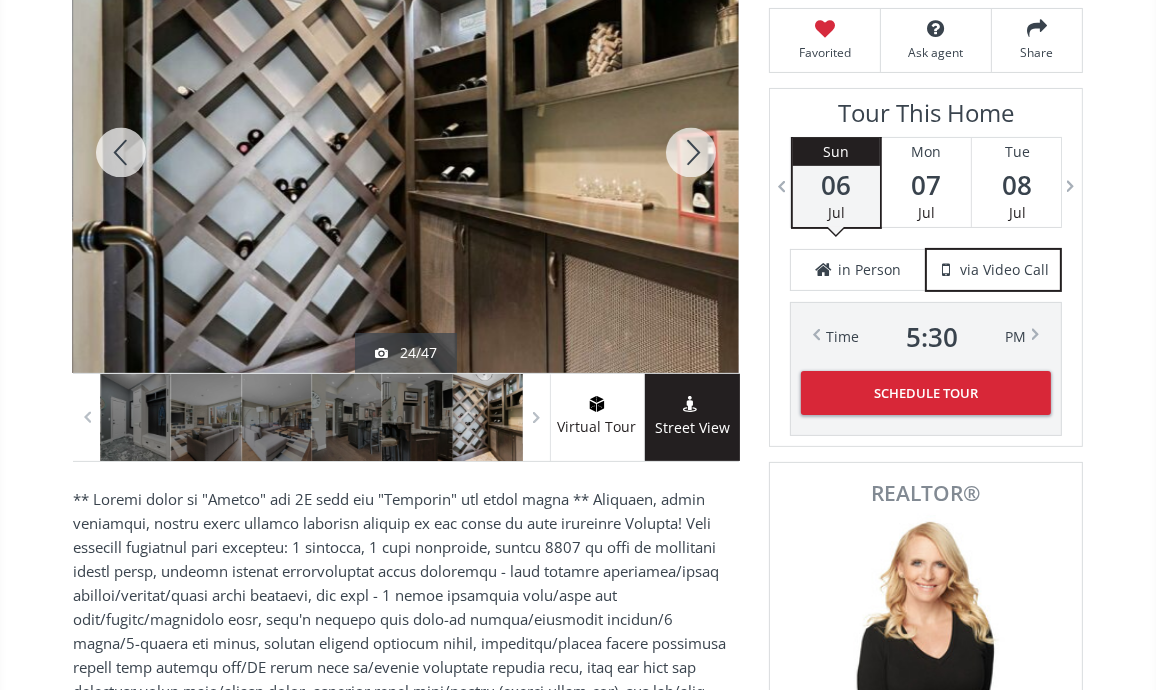 click at bounding box center [691, 152] 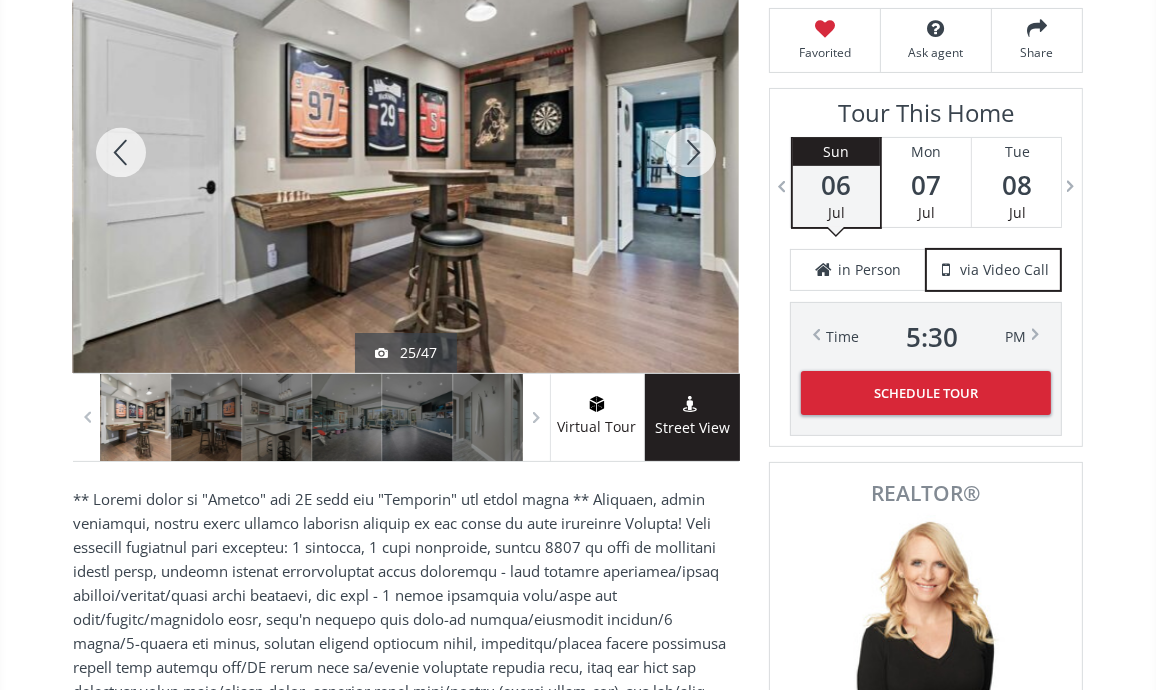 click at bounding box center (691, 152) 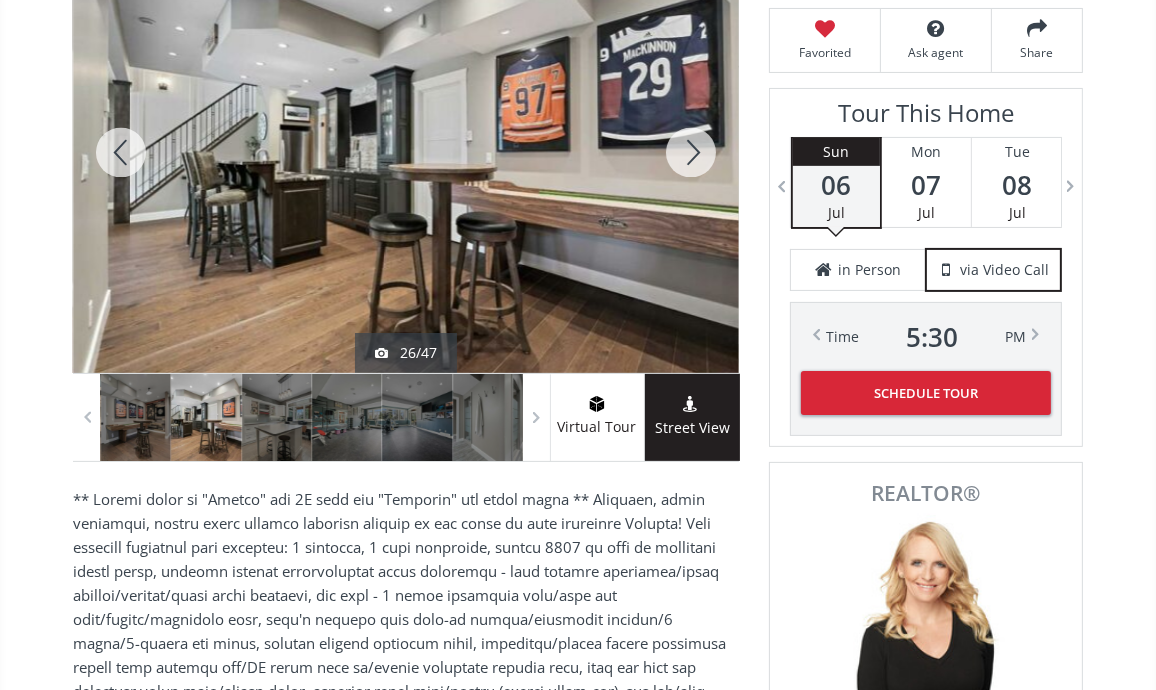 click at bounding box center [691, 152] 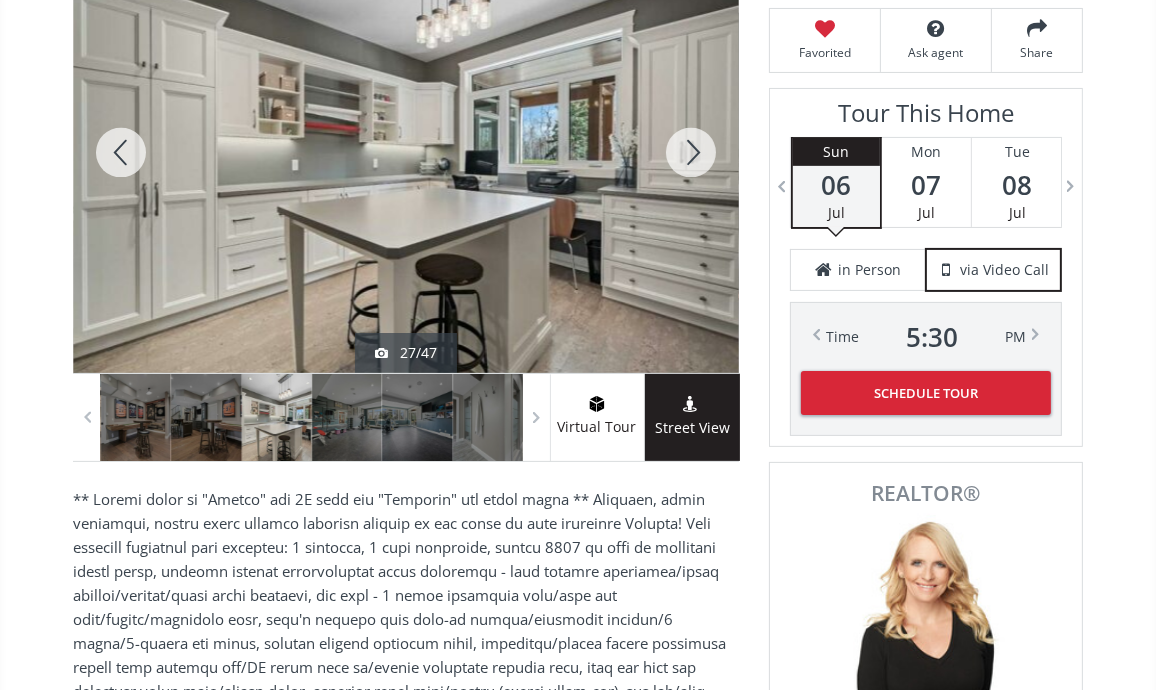click at bounding box center (691, 152) 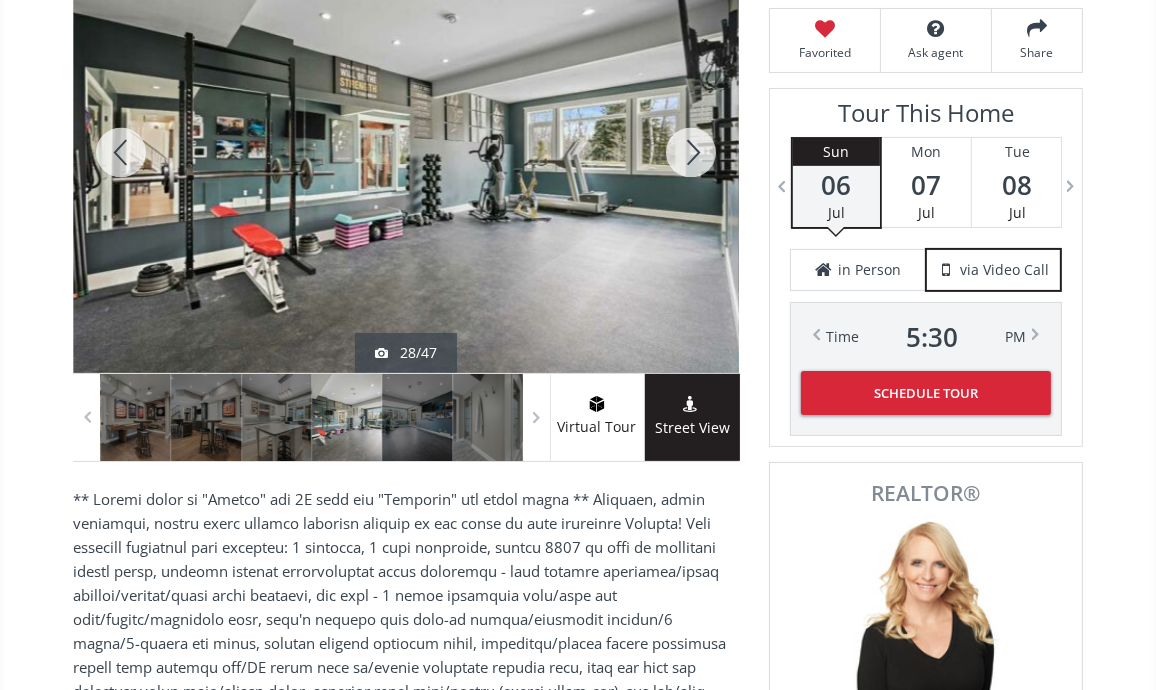 click at bounding box center (691, 152) 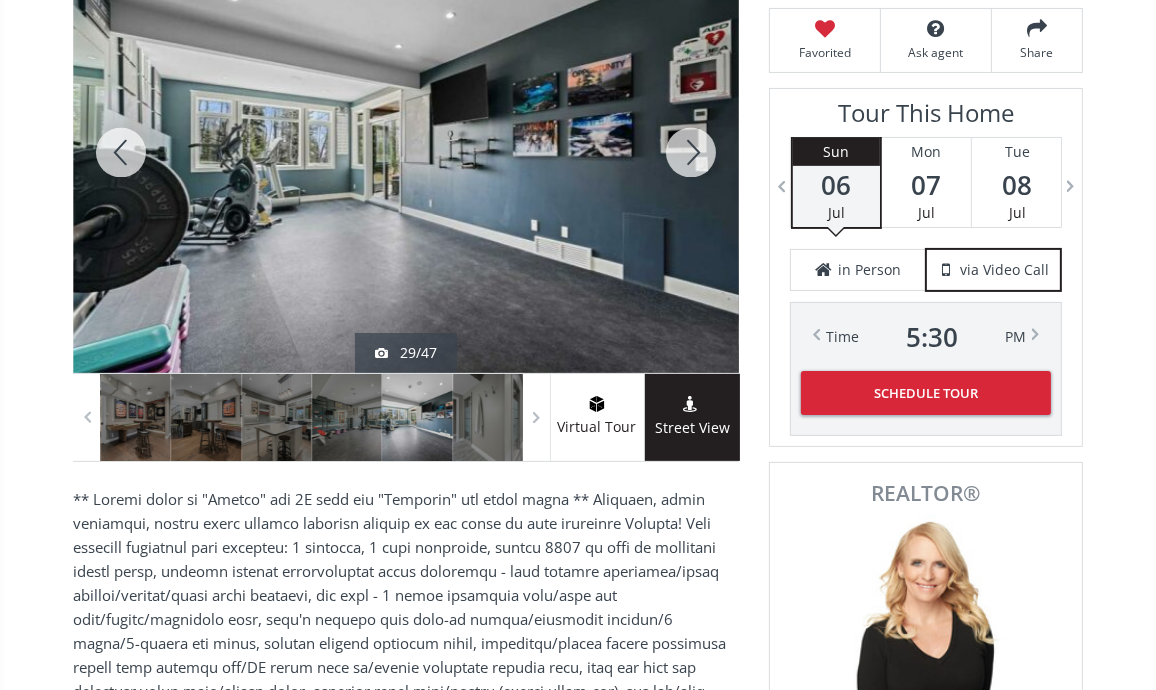 click at bounding box center (691, 152) 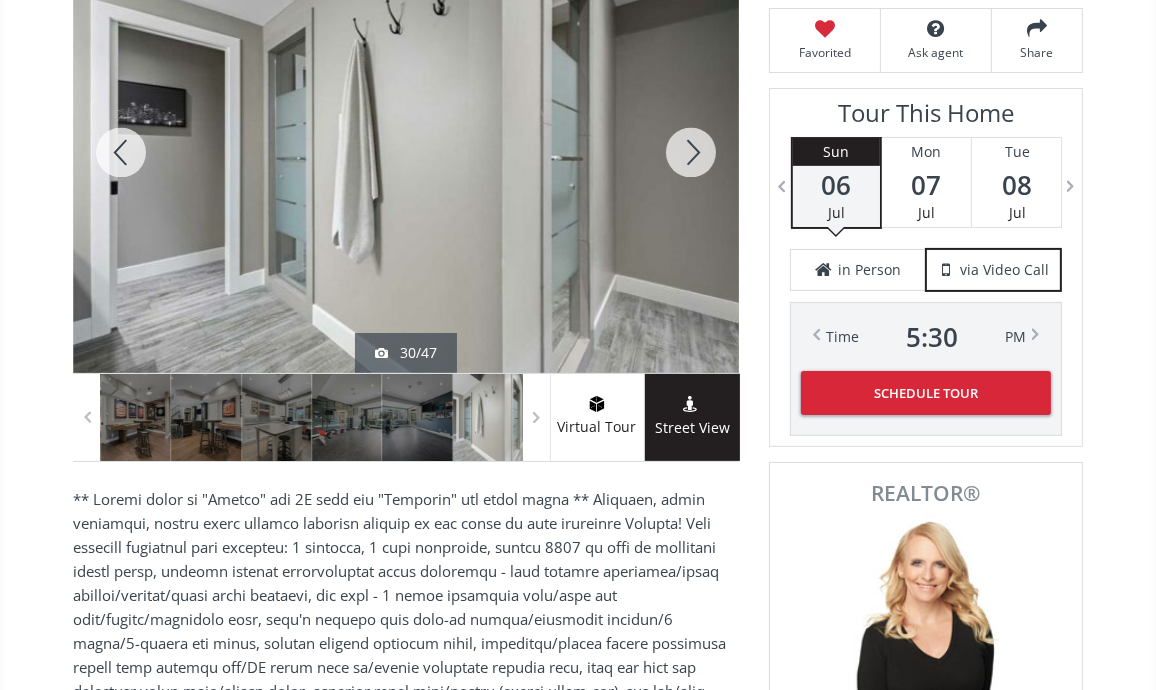 click at bounding box center (691, 152) 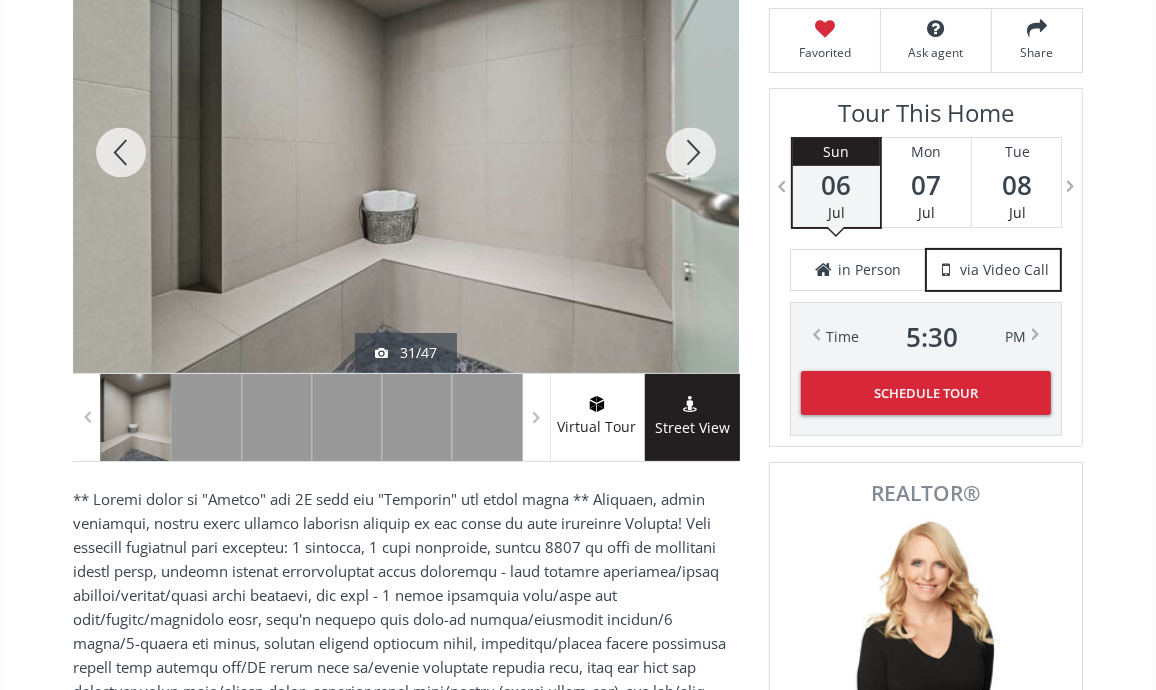 click at bounding box center (691, 152) 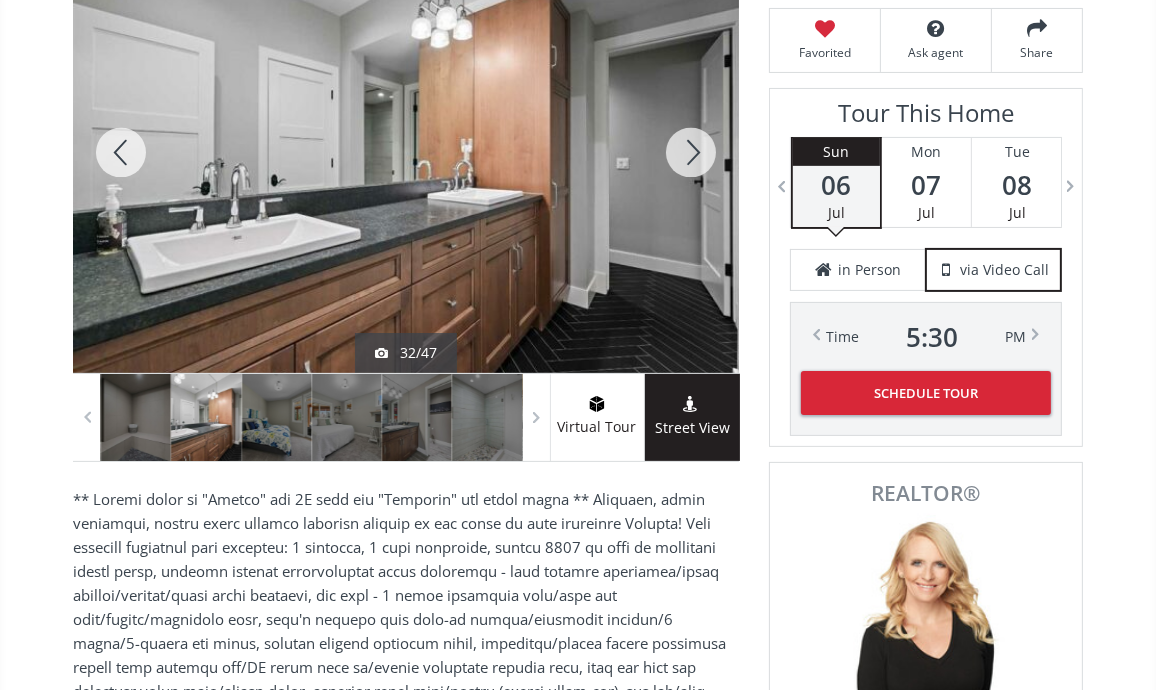 click at bounding box center (691, 152) 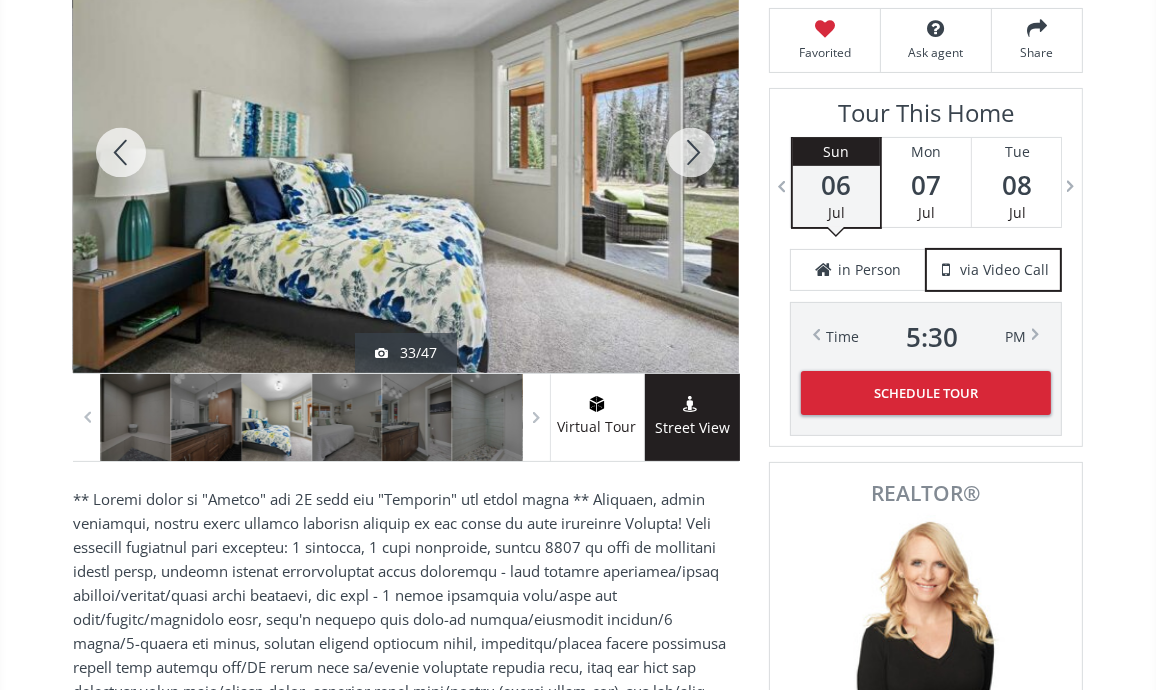 click at bounding box center (691, 152) 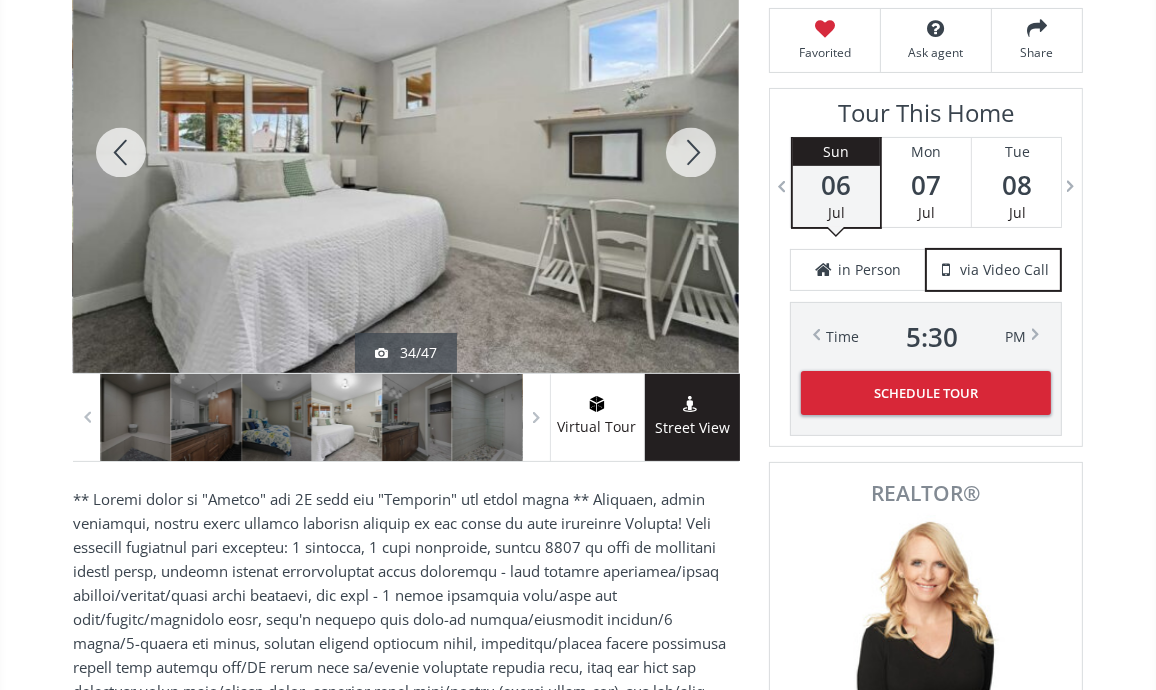 click at bounding box center (691, 152) 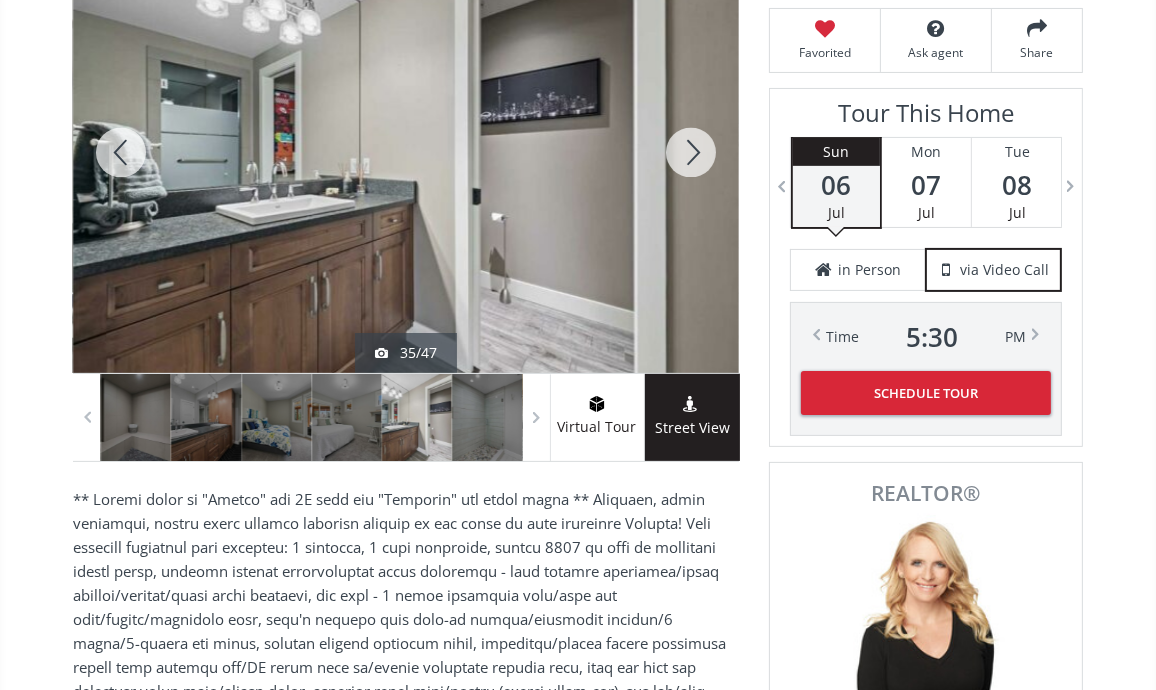 click at bounding box center [691, 152] 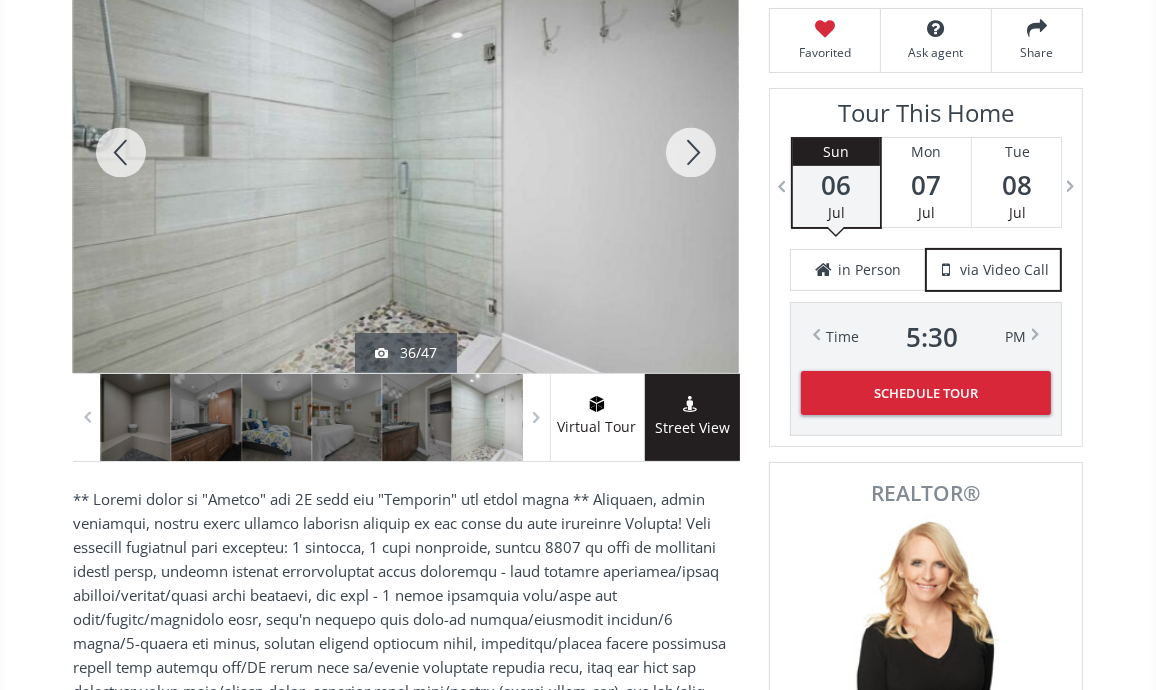click at bounding box center [691, 152] 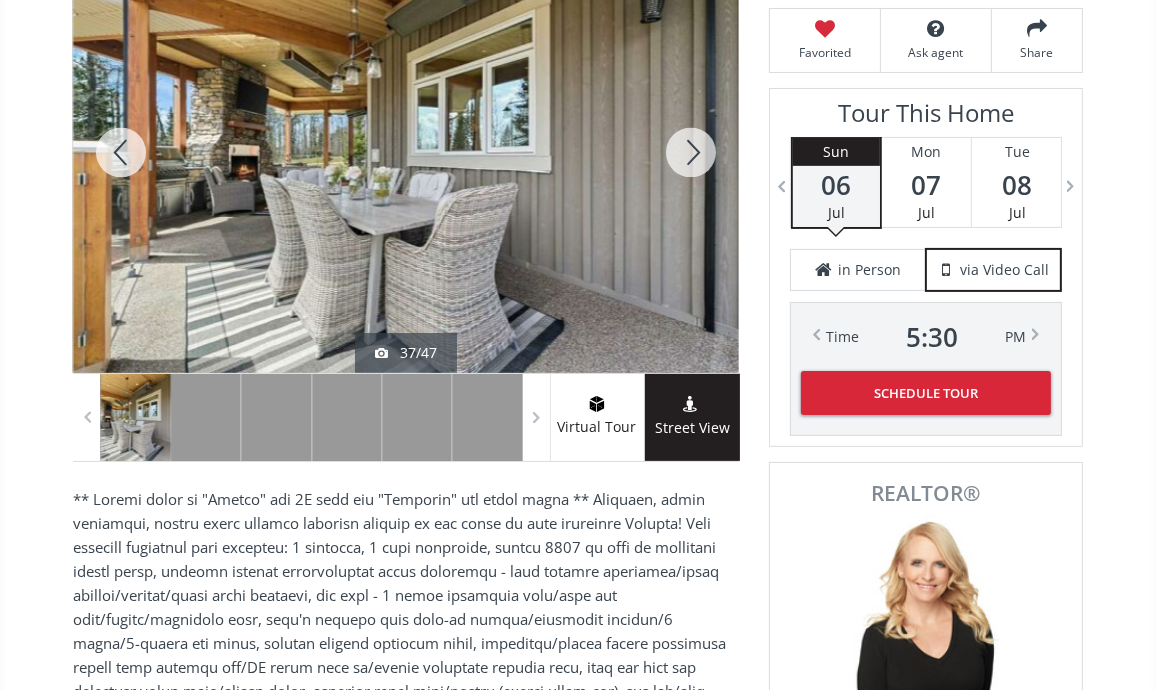 click at bounding box center [691, 152] 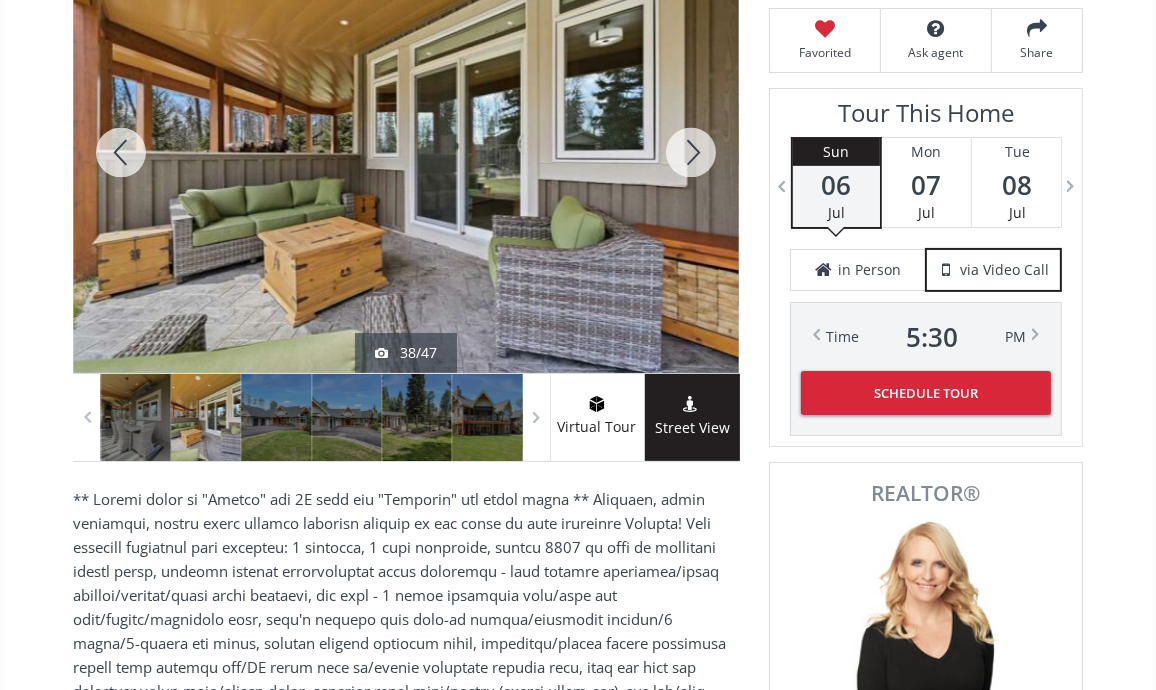 click at bounding box center [691, 152] 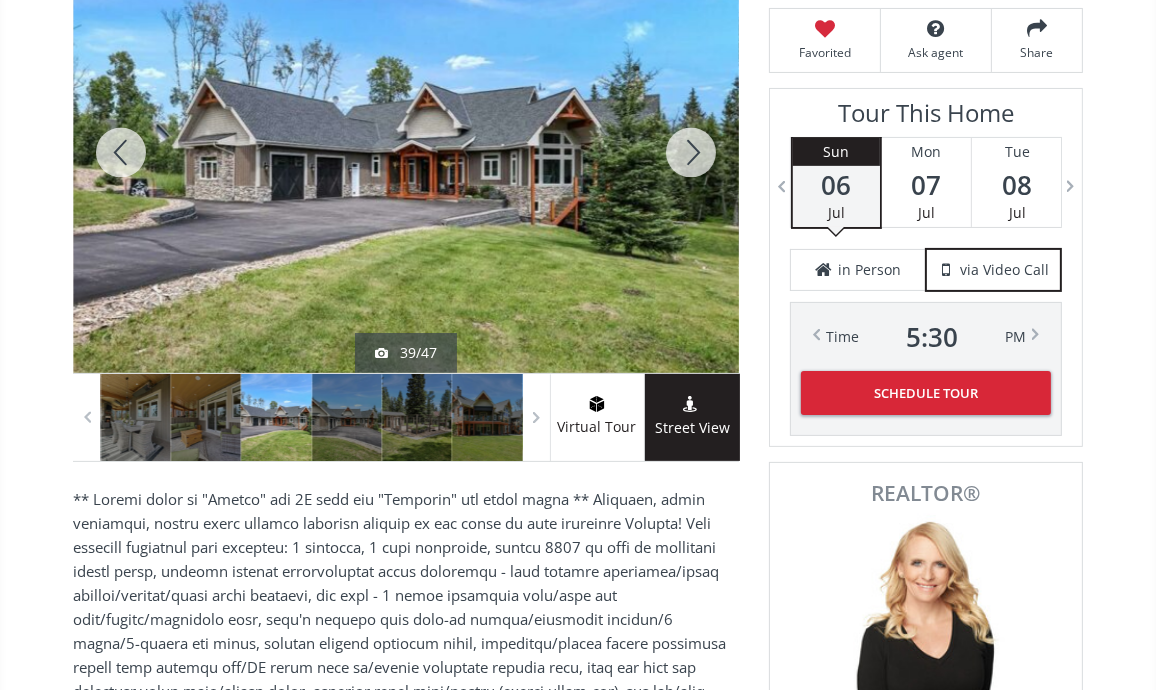 click at bounding box center [691, 152] 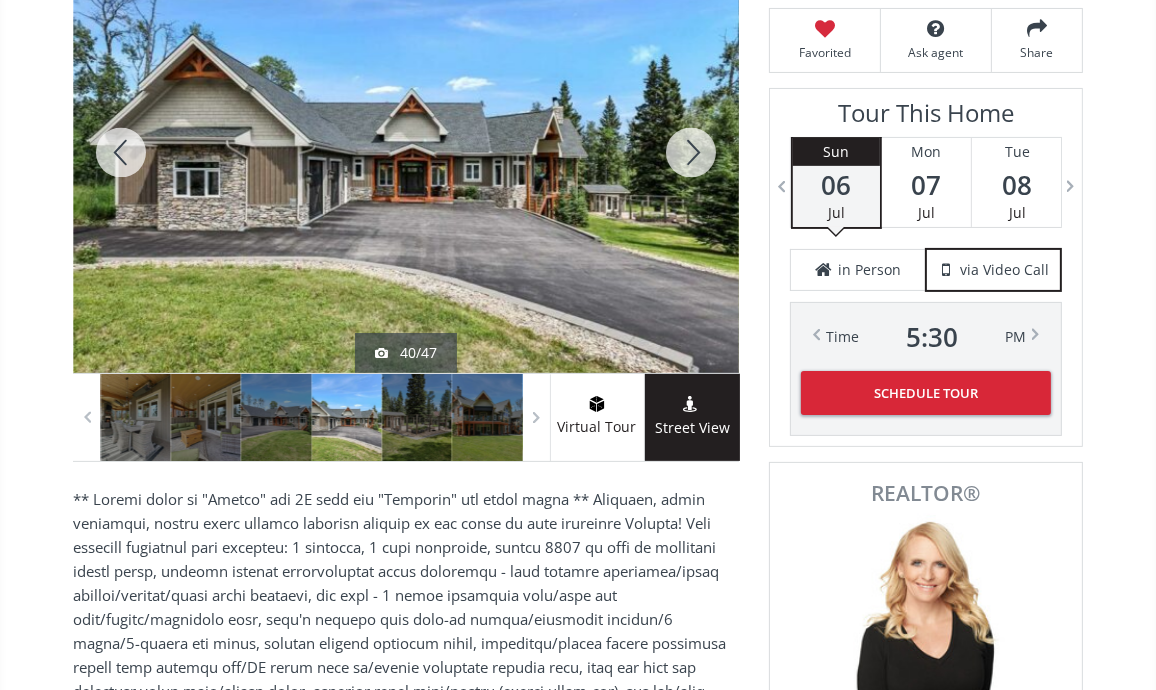 click at bounding box center (691, 152) 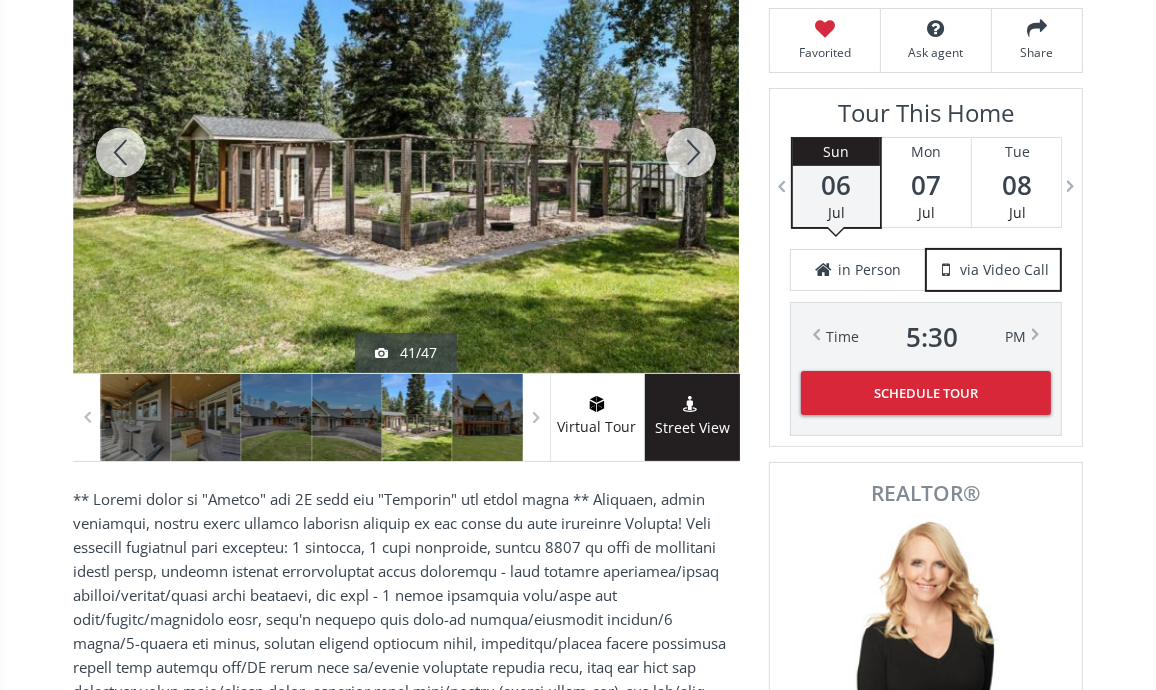 click at bounding box center [691, 152] 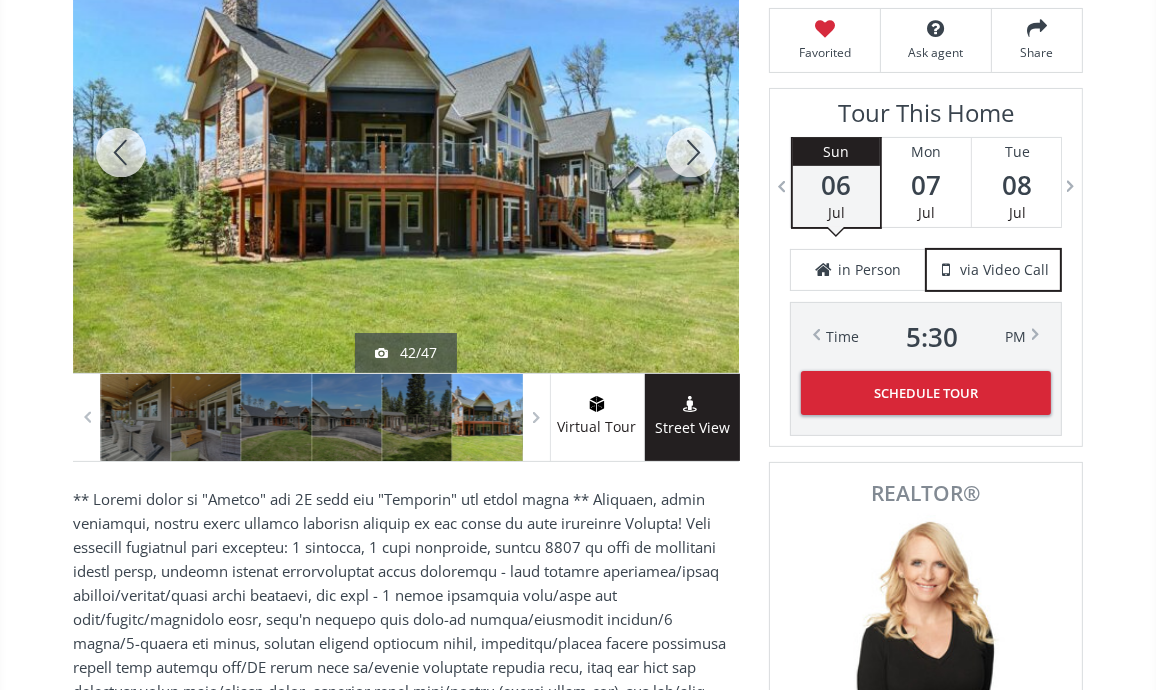 click at bounding box center [691, 152] 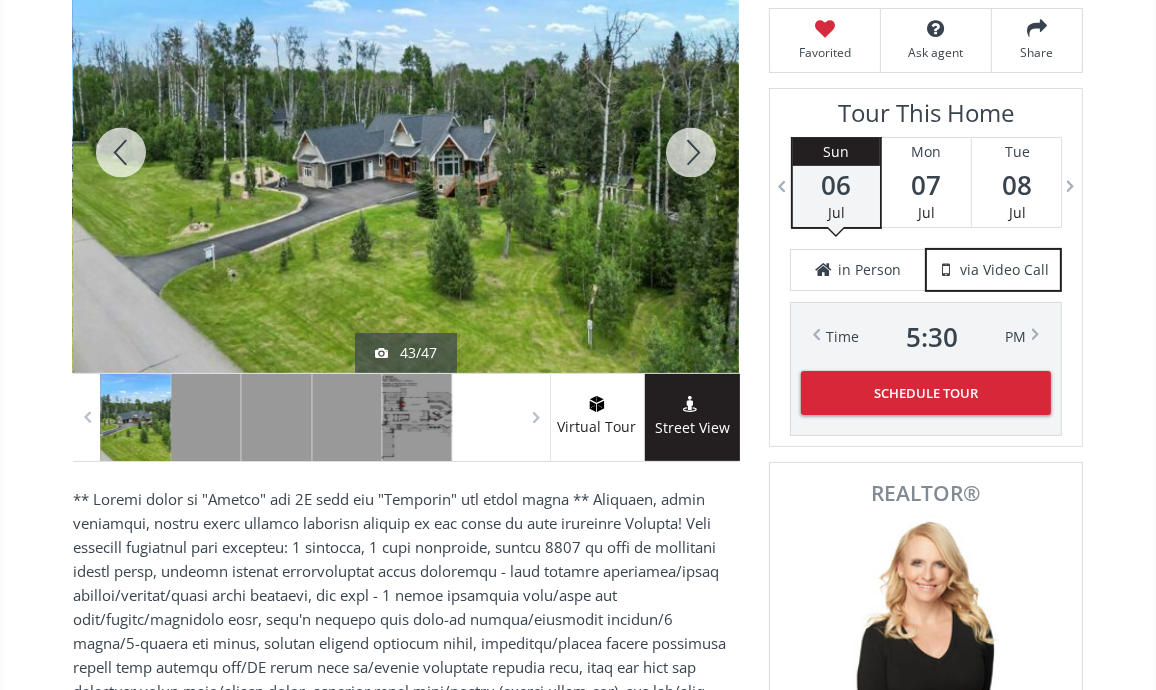 click at bounding box center (691, 152) 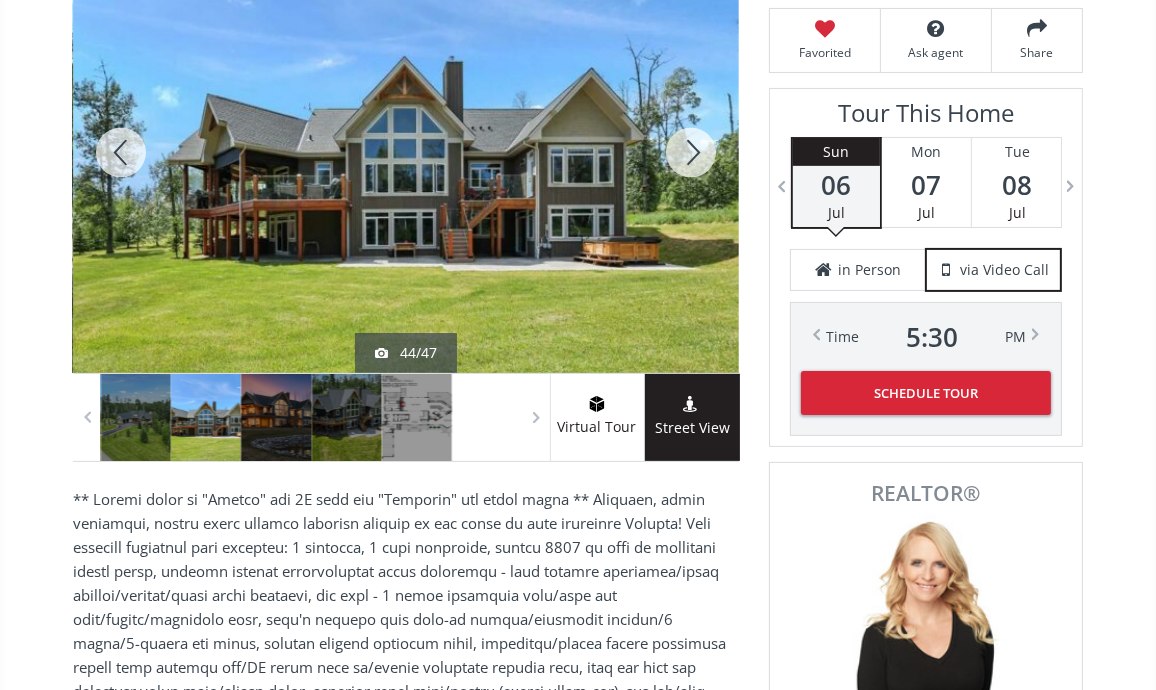 click at bounding box center (691, 152) 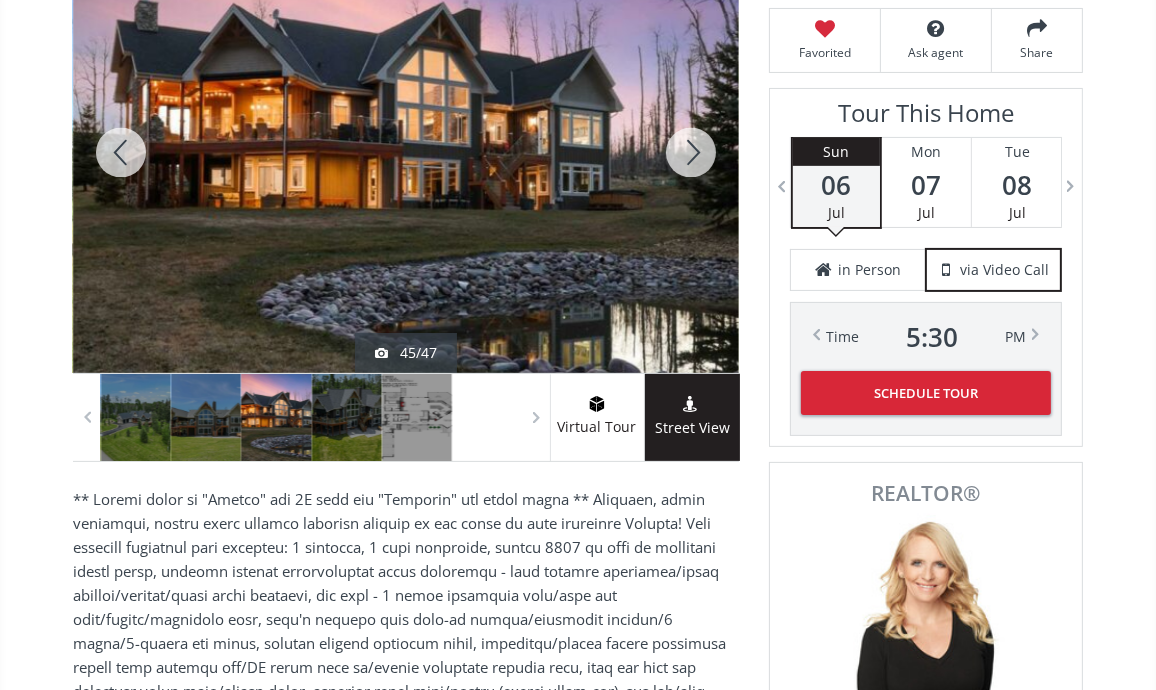 click at bounding box center (121, 152) 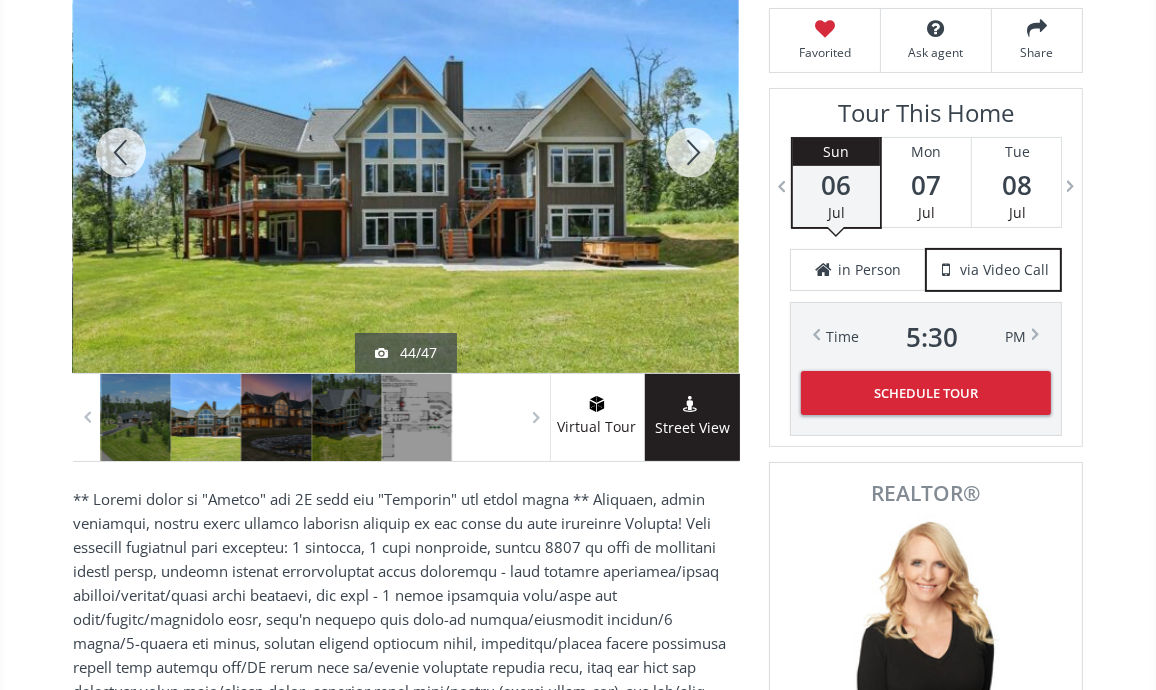 click at bounding box center [691, 152] 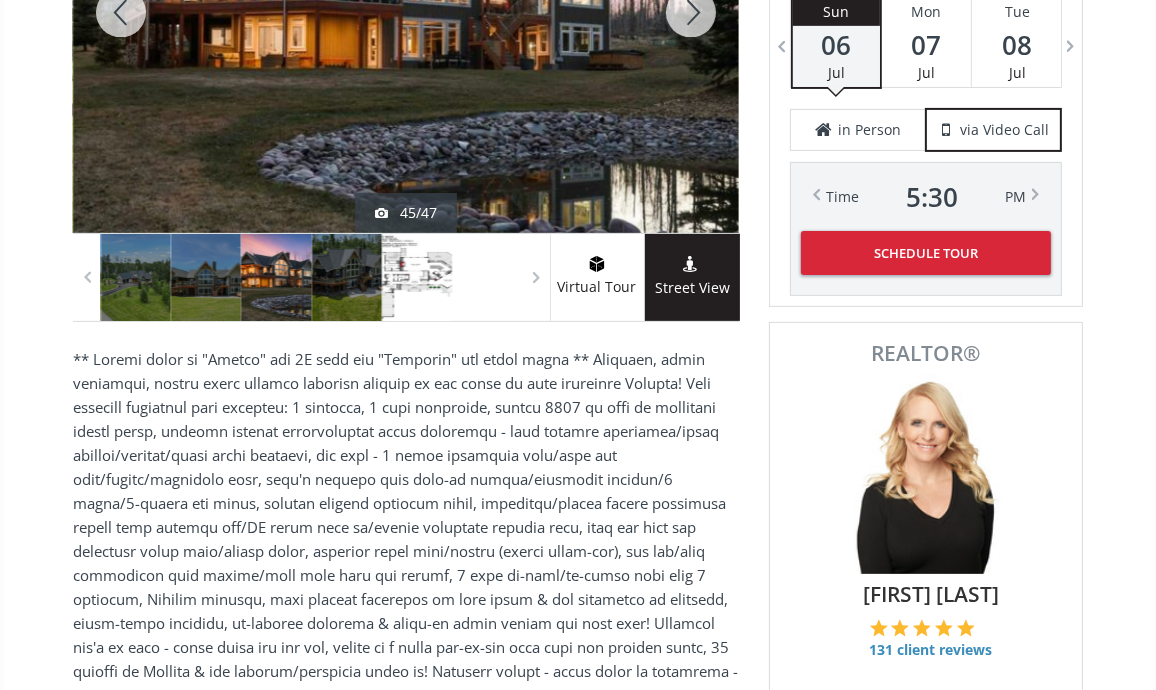 scroll, scrollTop: 367, scrollLeft: 0, axis: vertical 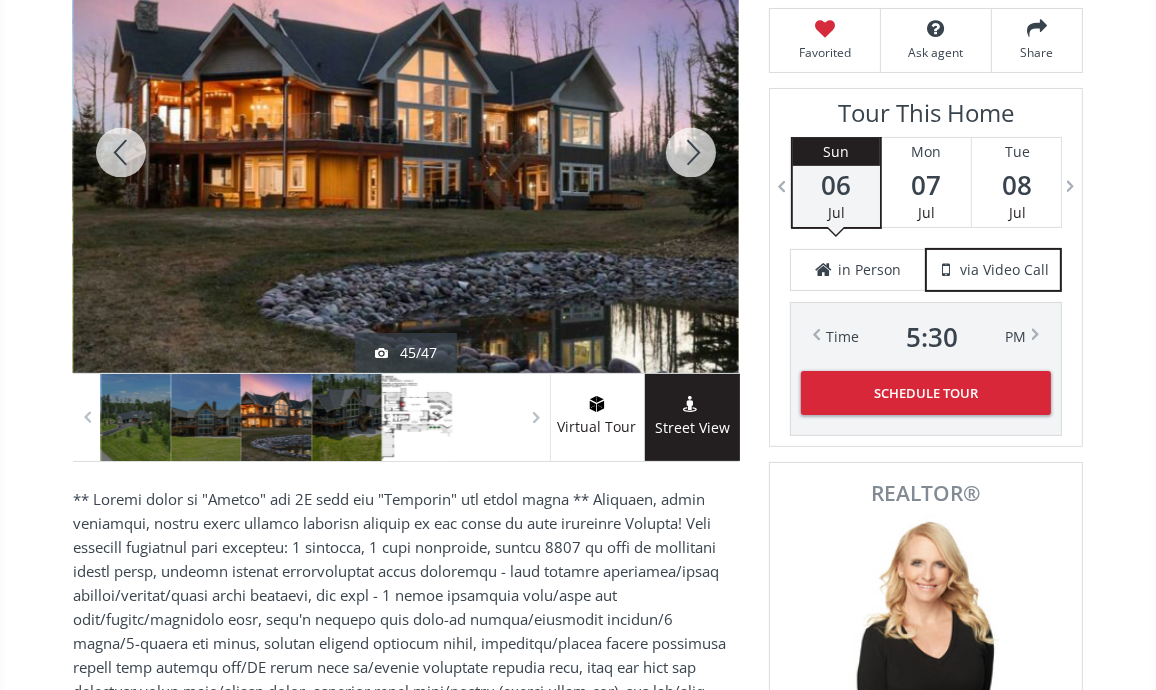 click at bounding box center [417, 417] 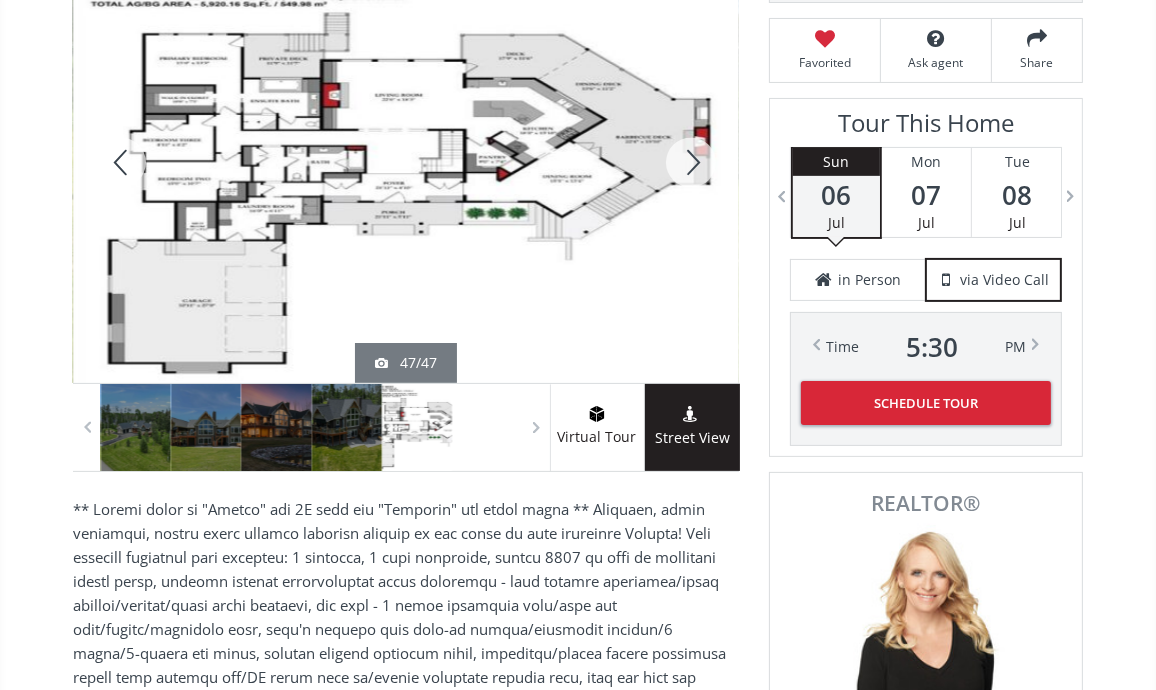 scroll, scrollTop: 208, scrollLeft: 0, axis: vertical 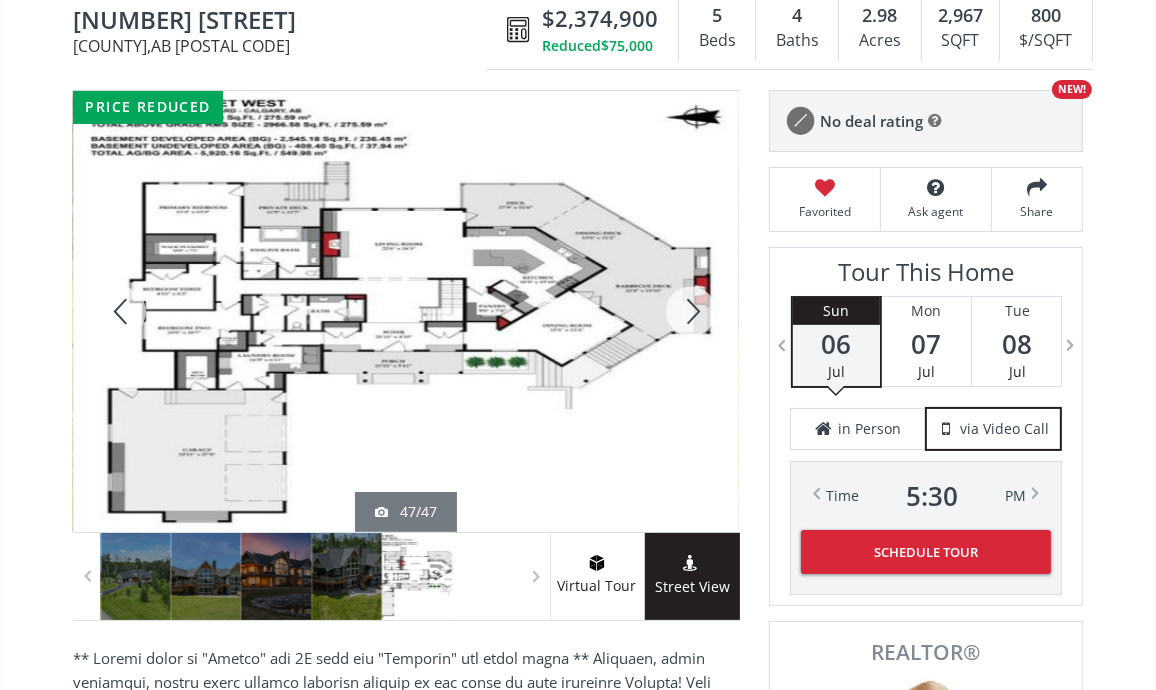 click at bounding box center (691, 311) 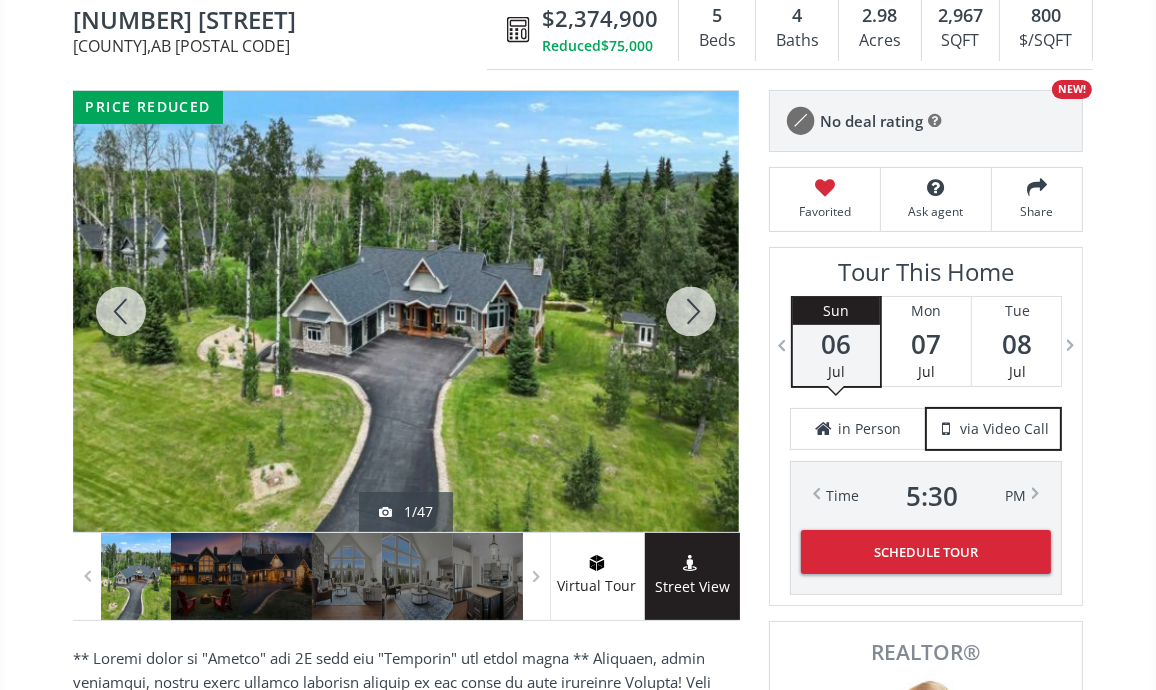 click at bounding box center [121, 311] 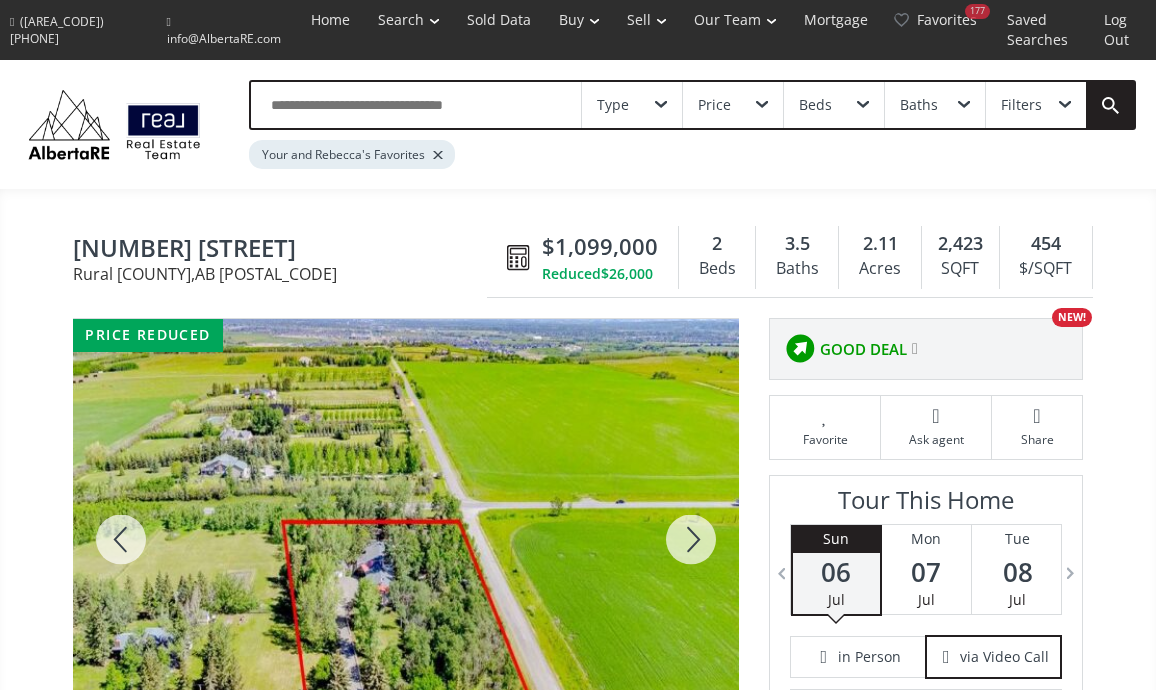 scroll, scrollTop: 0, scrollLeft: 0, axis: both 